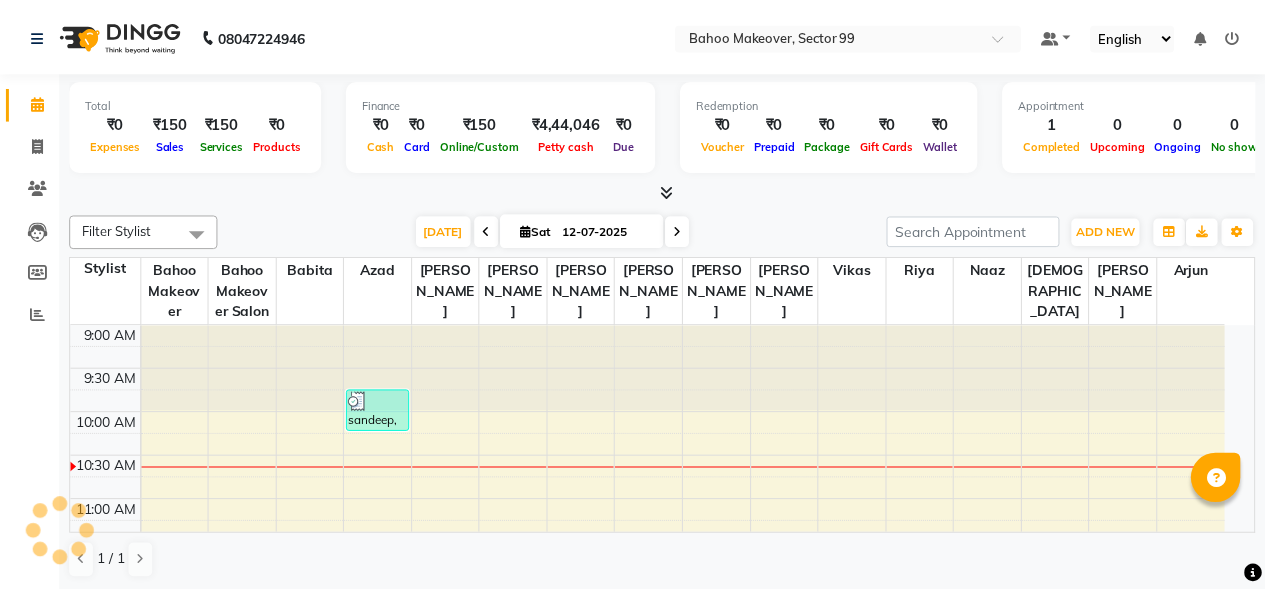 scroll, scrollTop: 0, scrollLeft: 0, axis: both 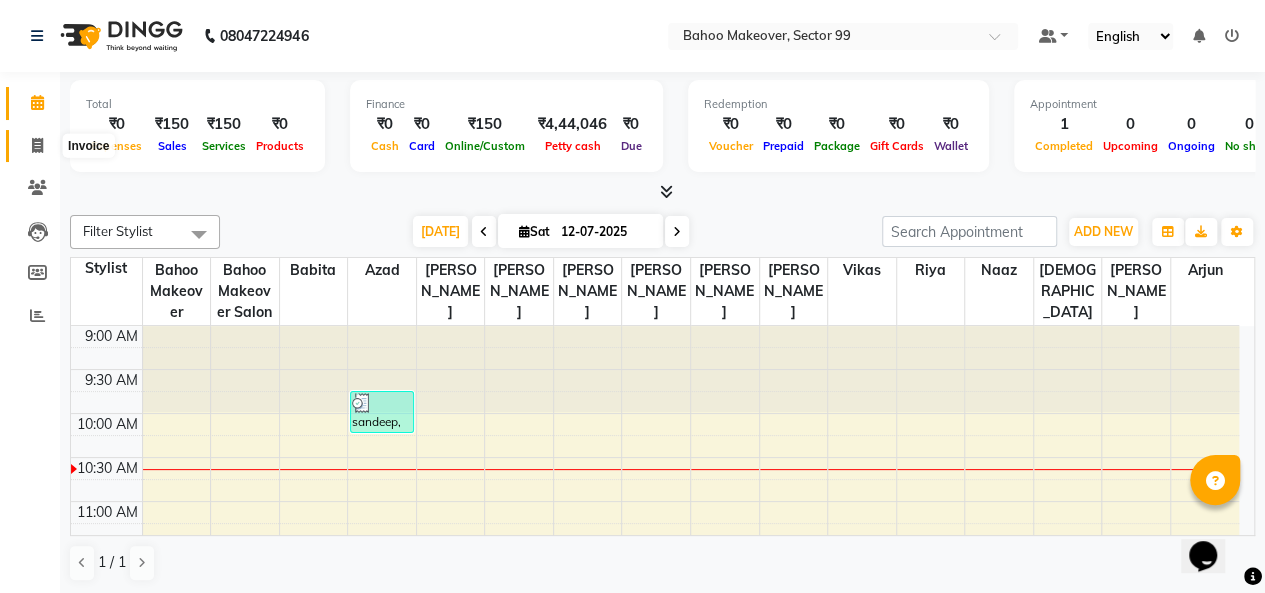 click 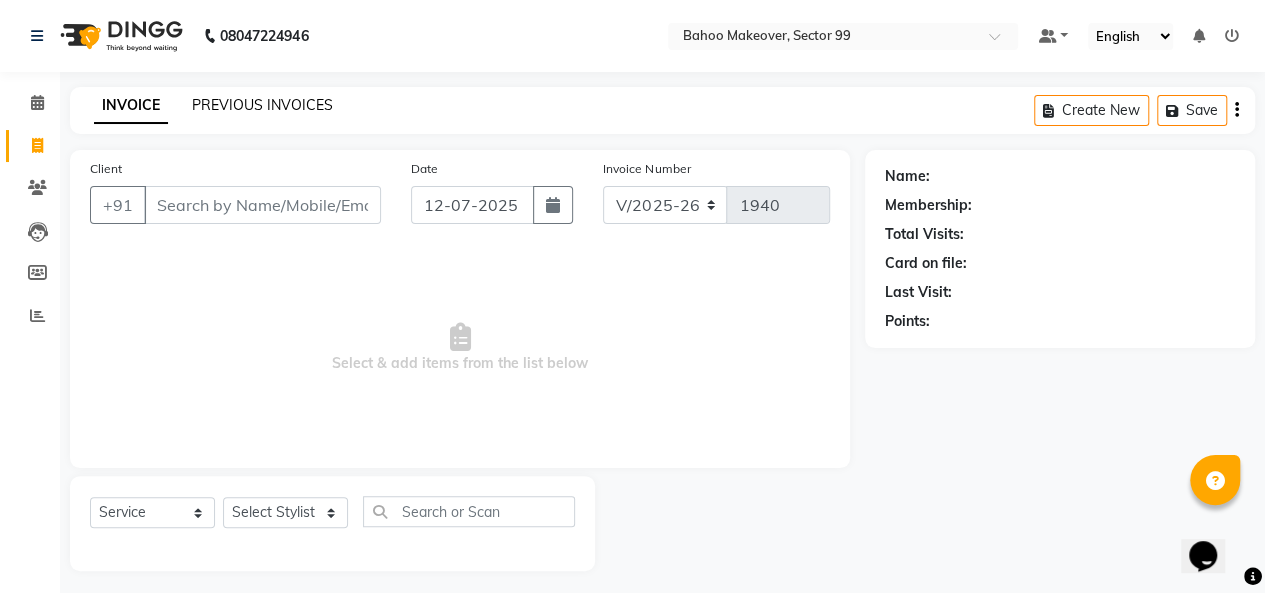 click on "PREVIOUS INVOICES" 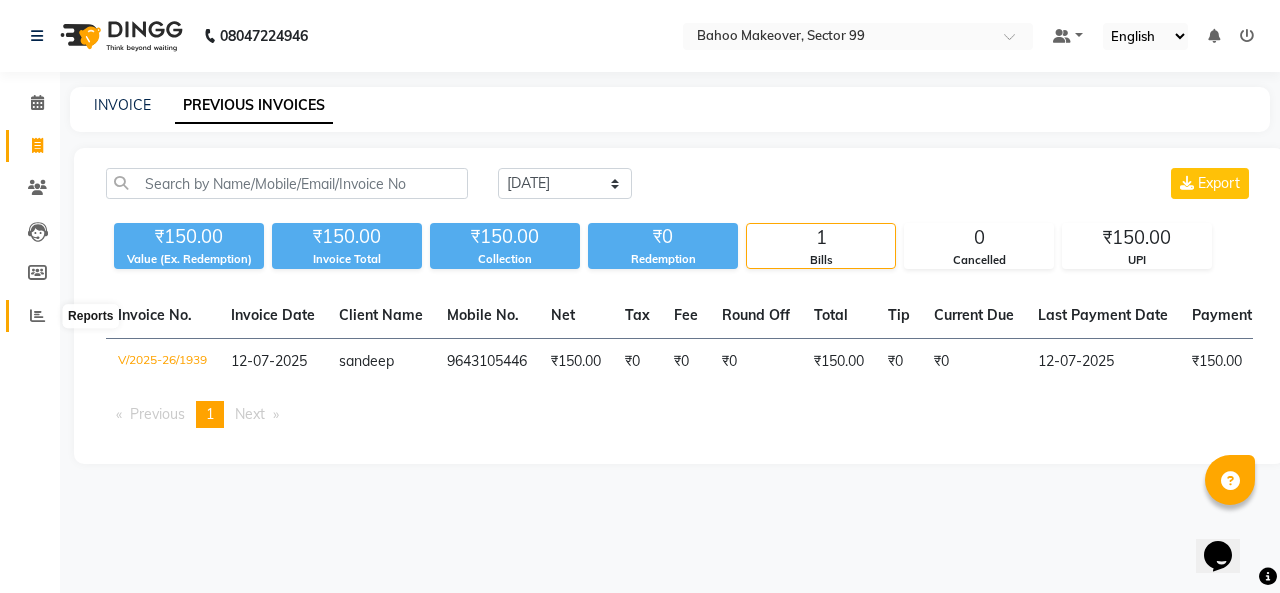 click 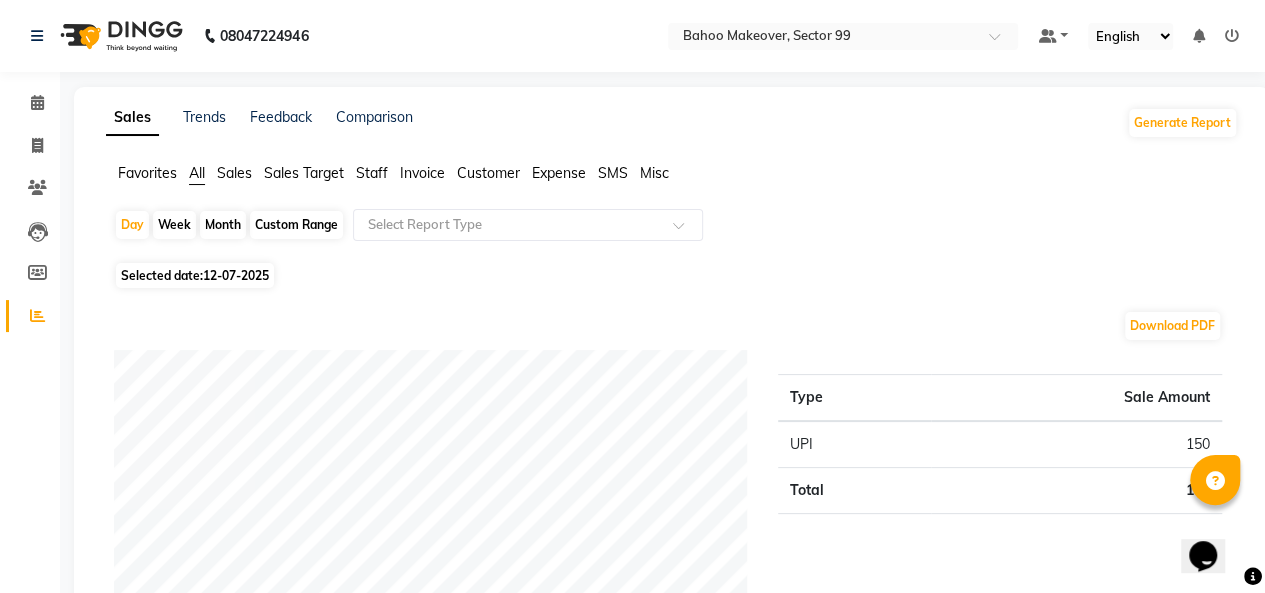 click on "Sales" 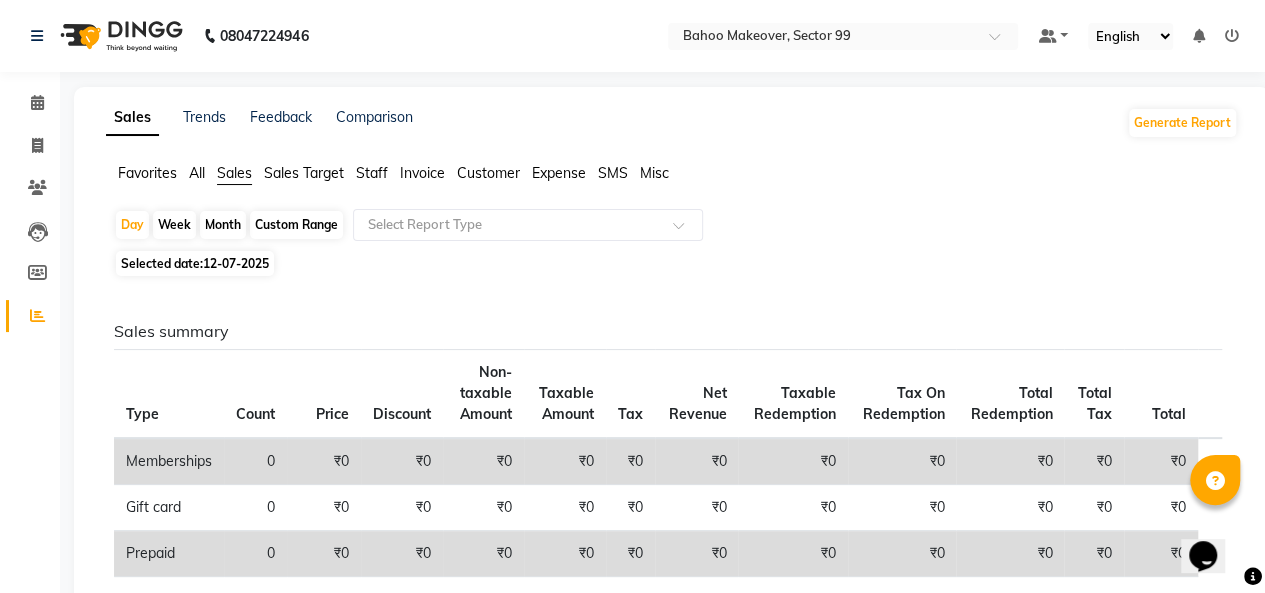 click on "Month" 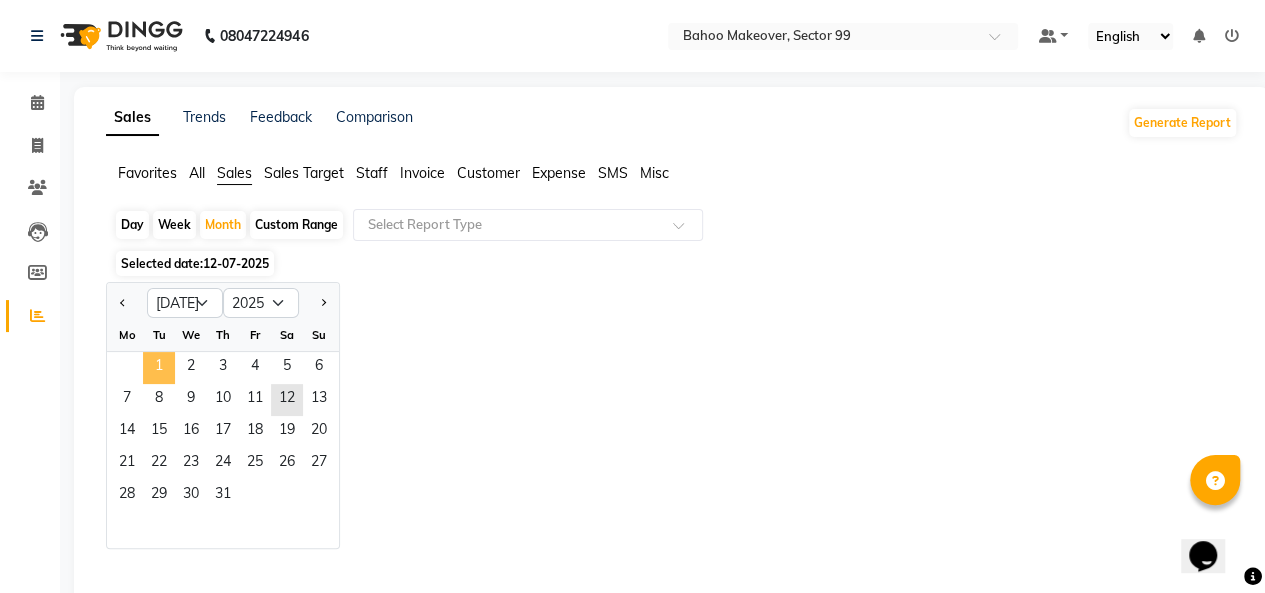 click on "1" 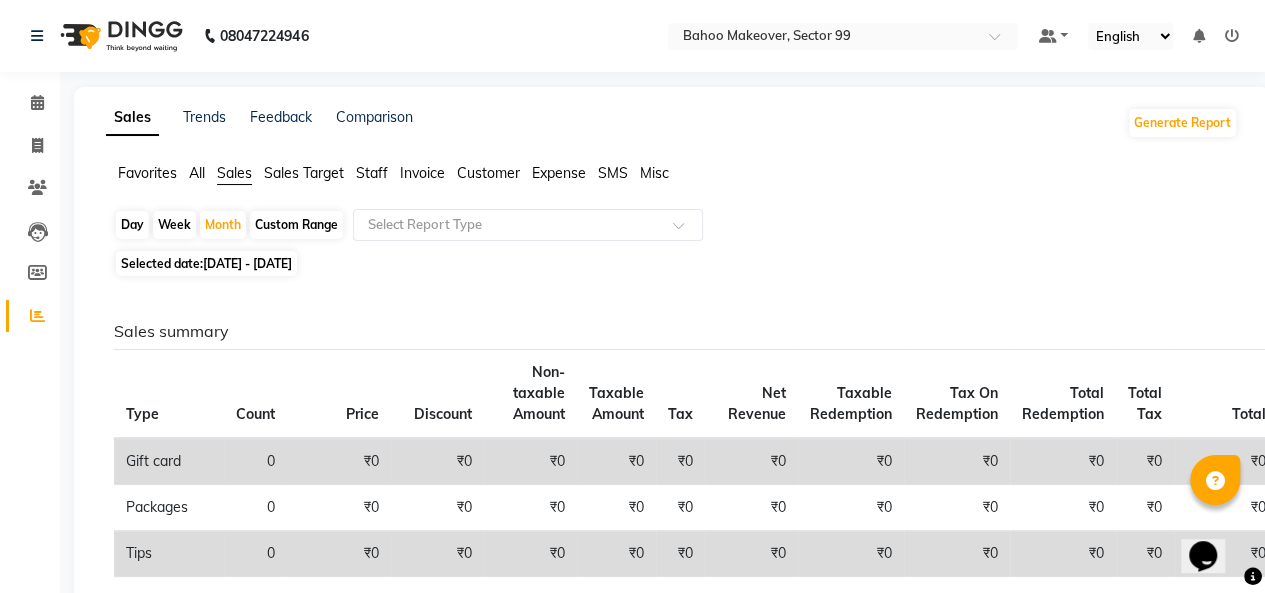 click on "Favorites All Sales Sales Target Staff Invoice Customer Expense SMS Misc" 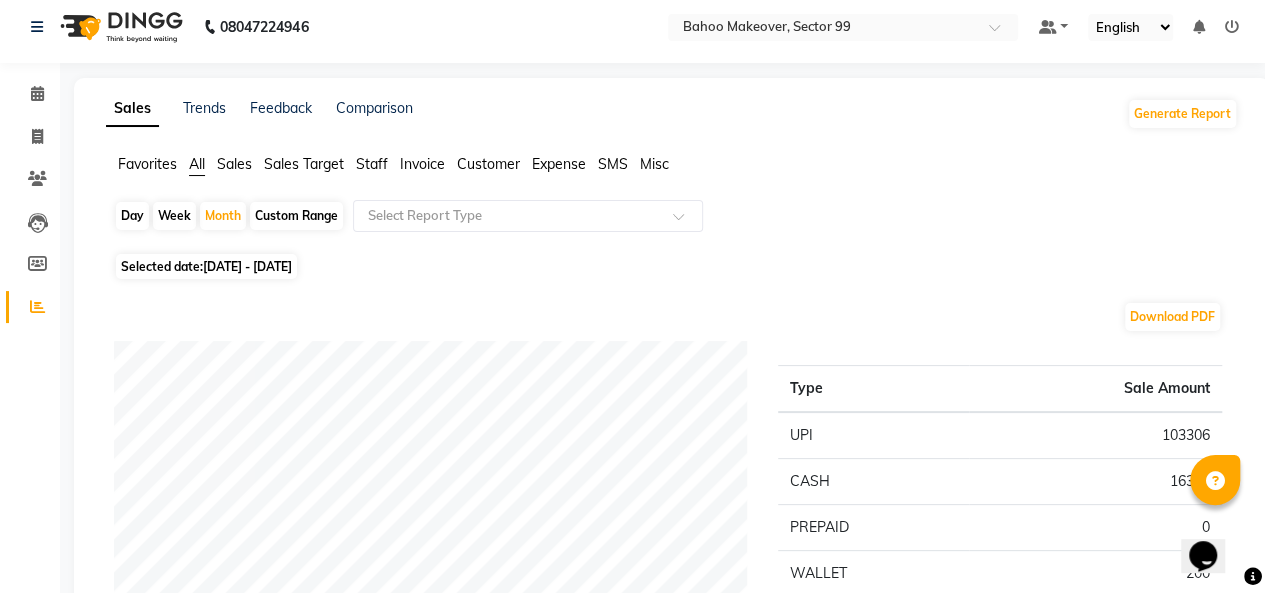 scroll, scrollTop: 0, scrollLeft: 0, axis: both 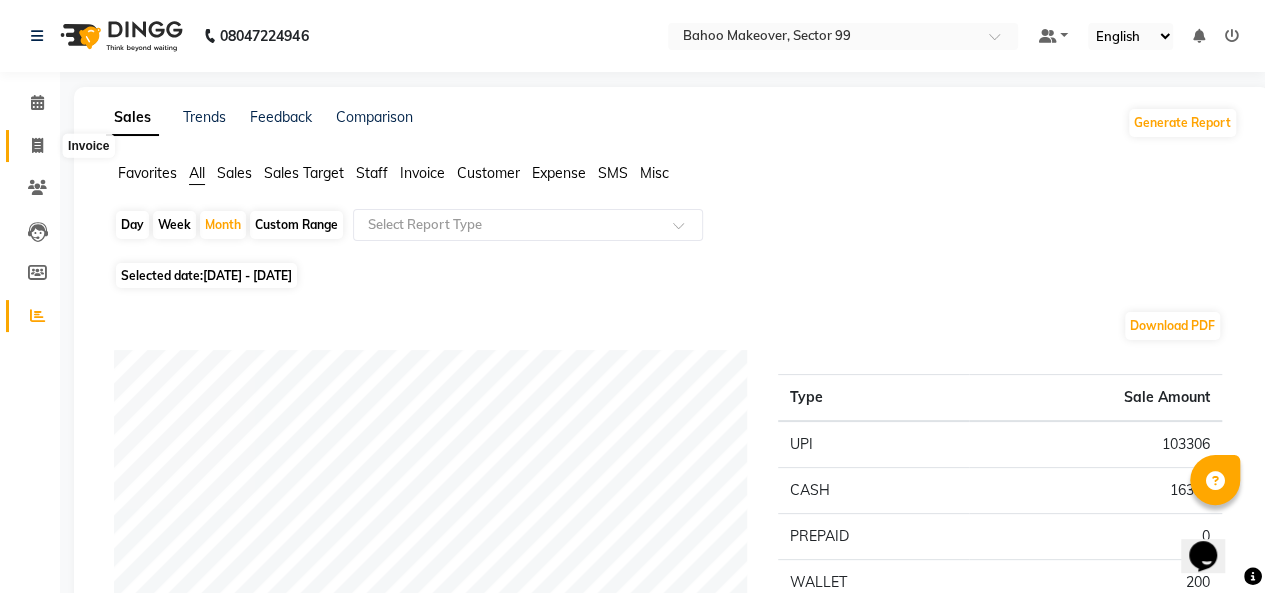 click 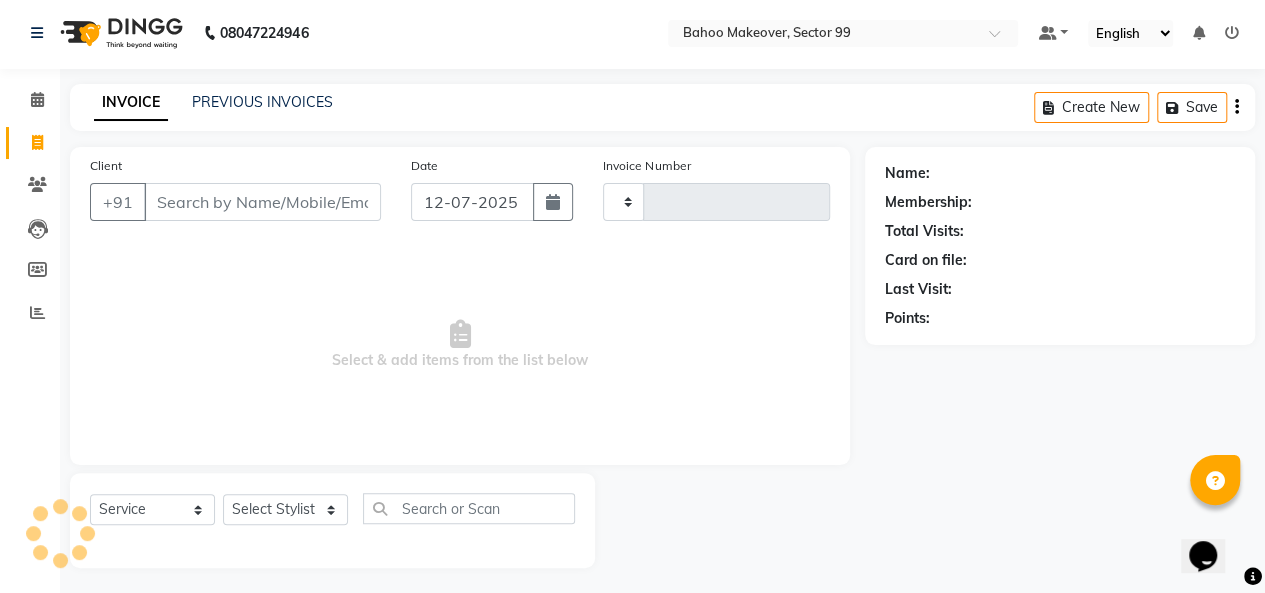 type on "1940" 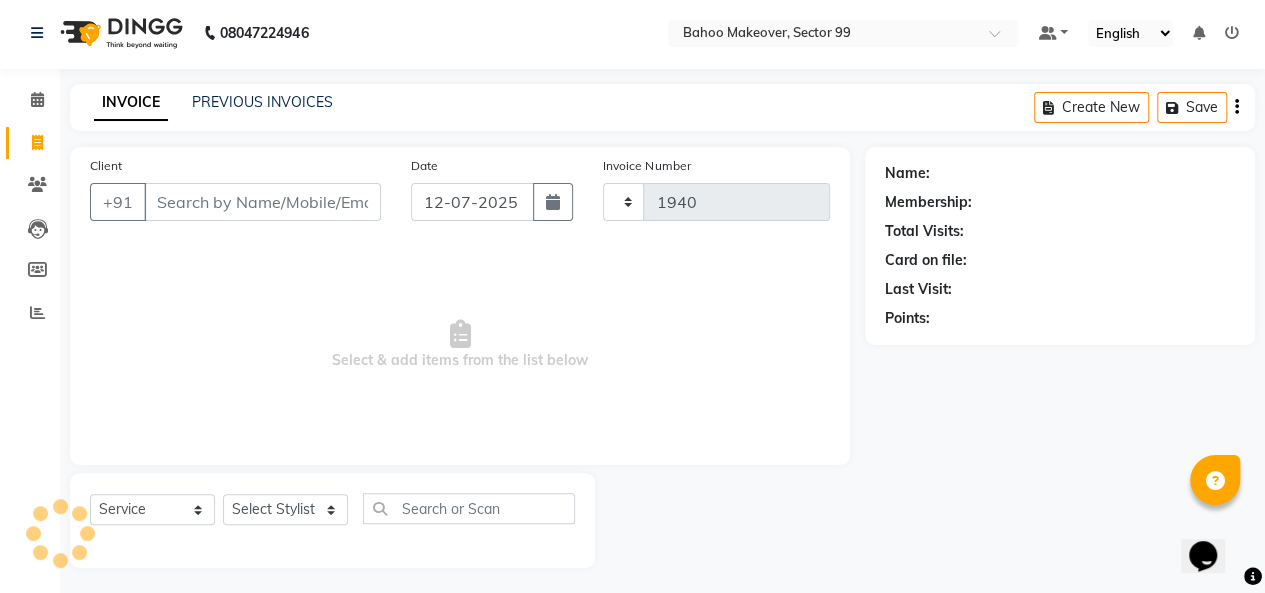 select on "6856" 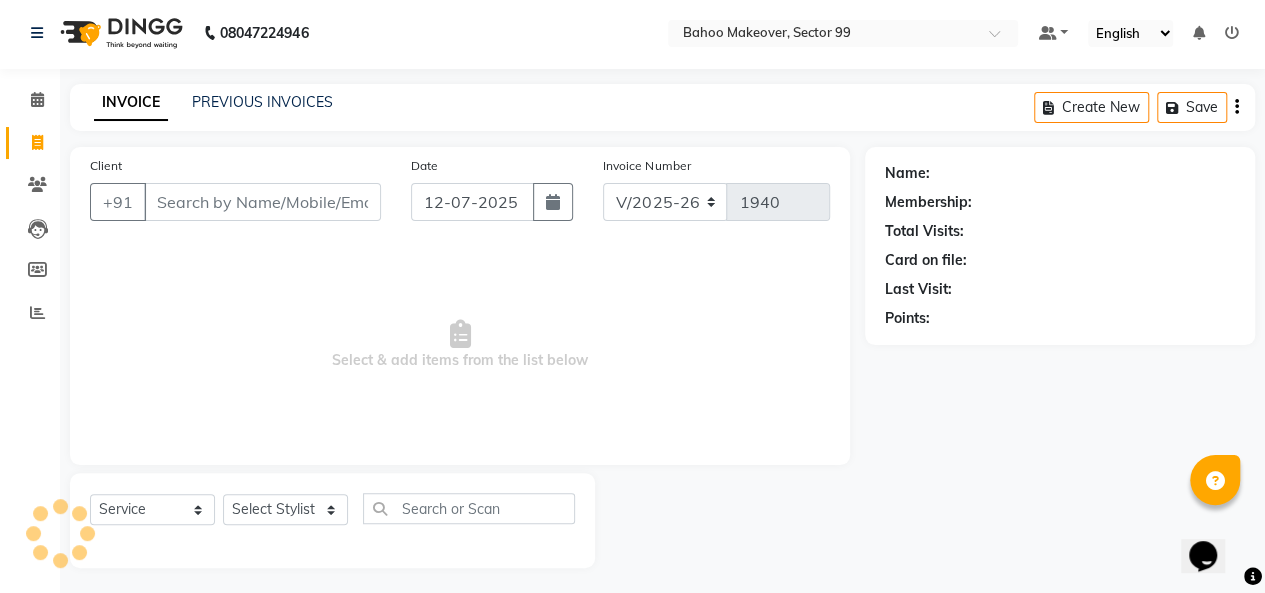 scroll, scrollTop: 7, scrollLeft: 0, axis: vertical 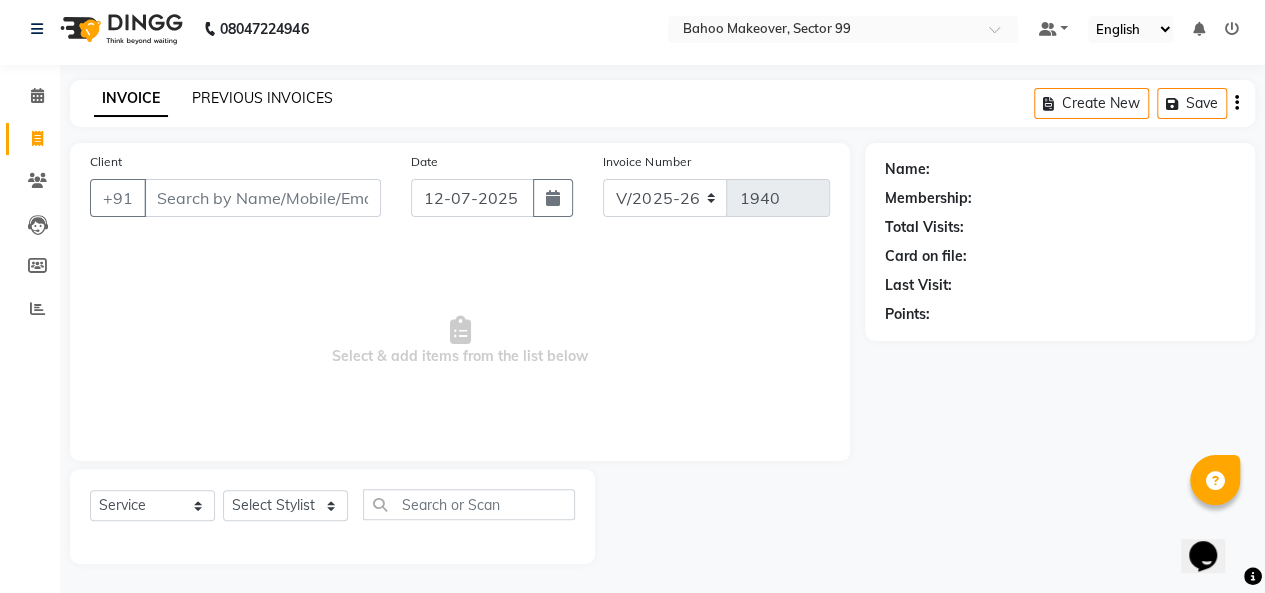 click on "PREVIOUS INVOICES" 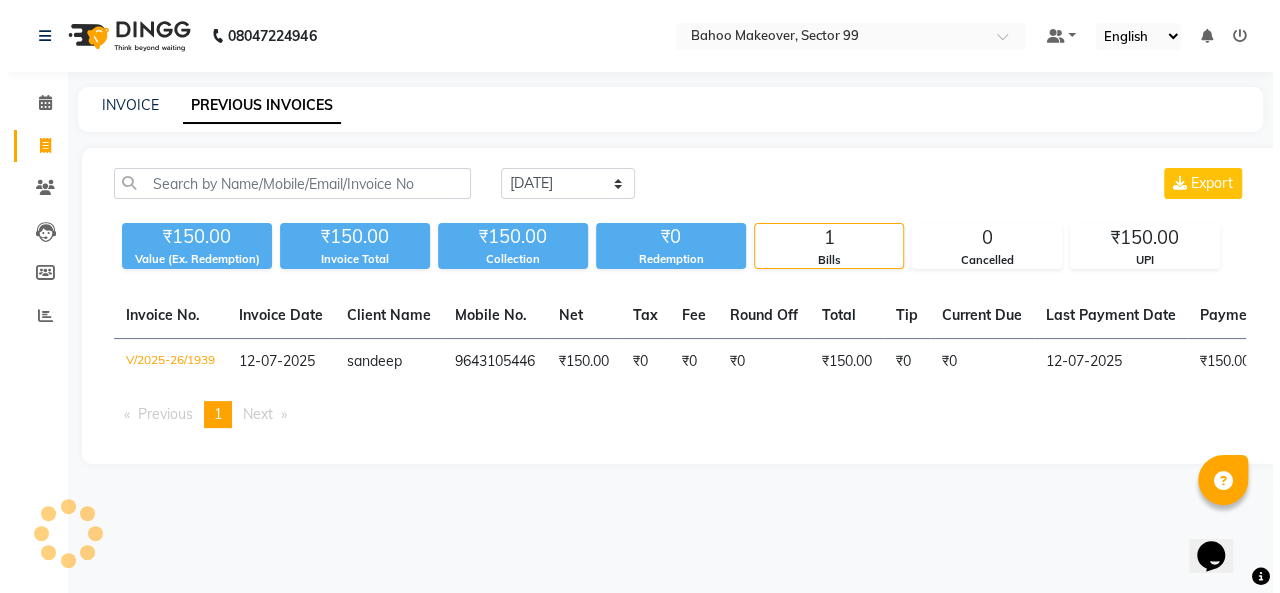 scroll, scrollTop: 0, scrollLeft: 0, axis: both 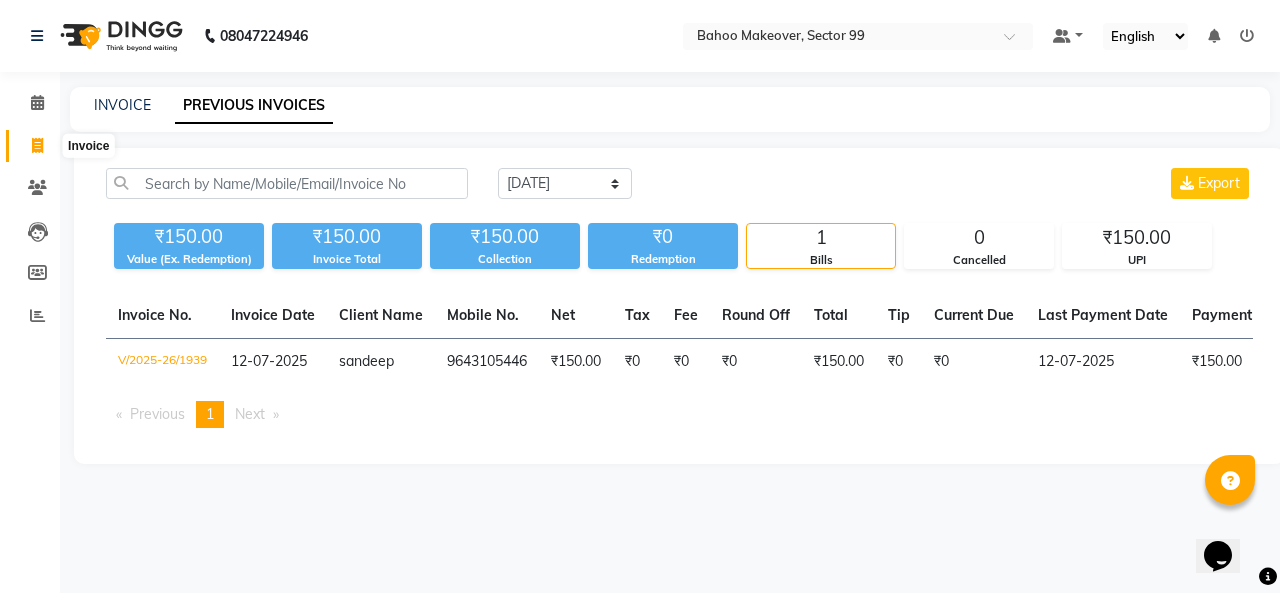 click 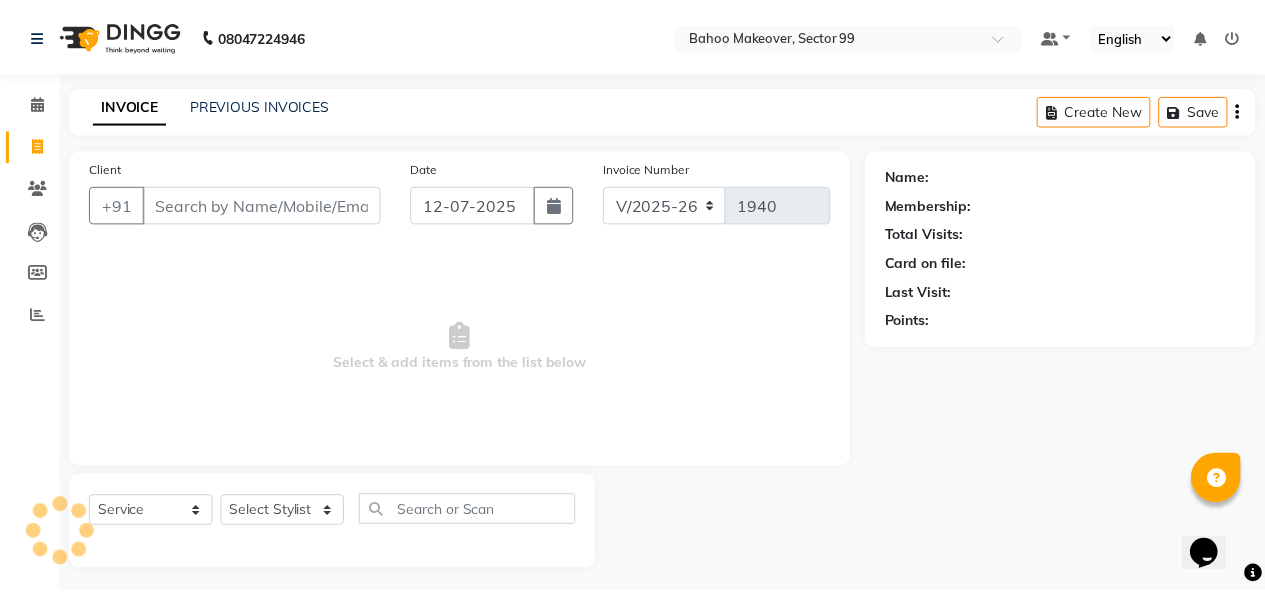 scroll, scrollTop: 7, scrollLeft: 0, axis: vertical 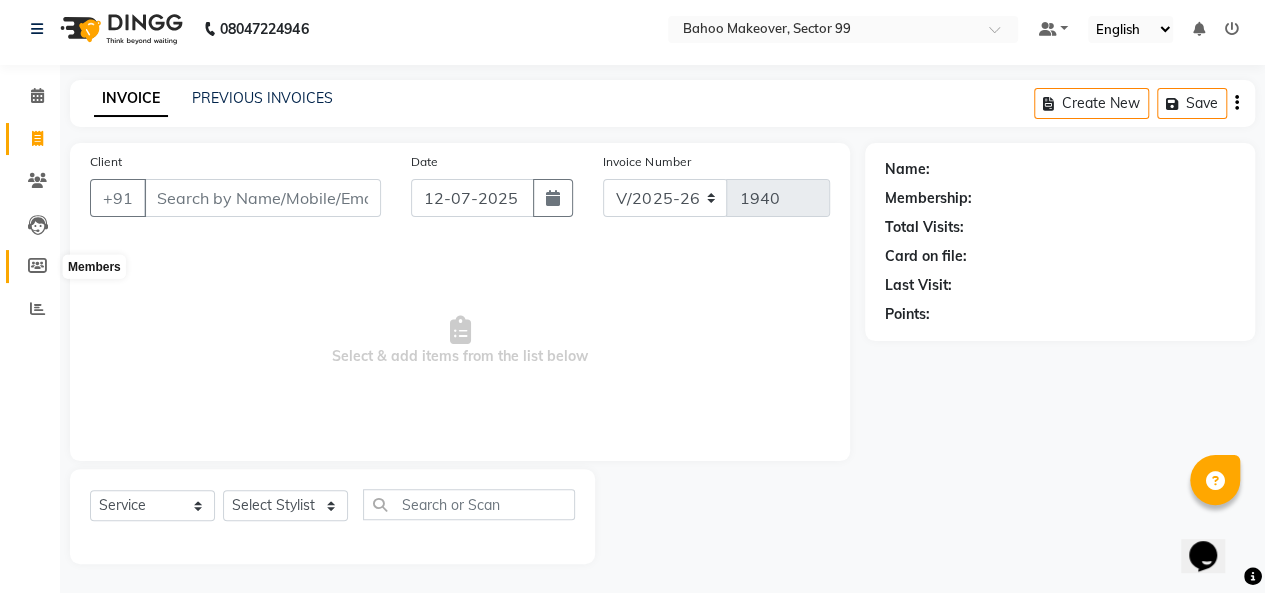 click 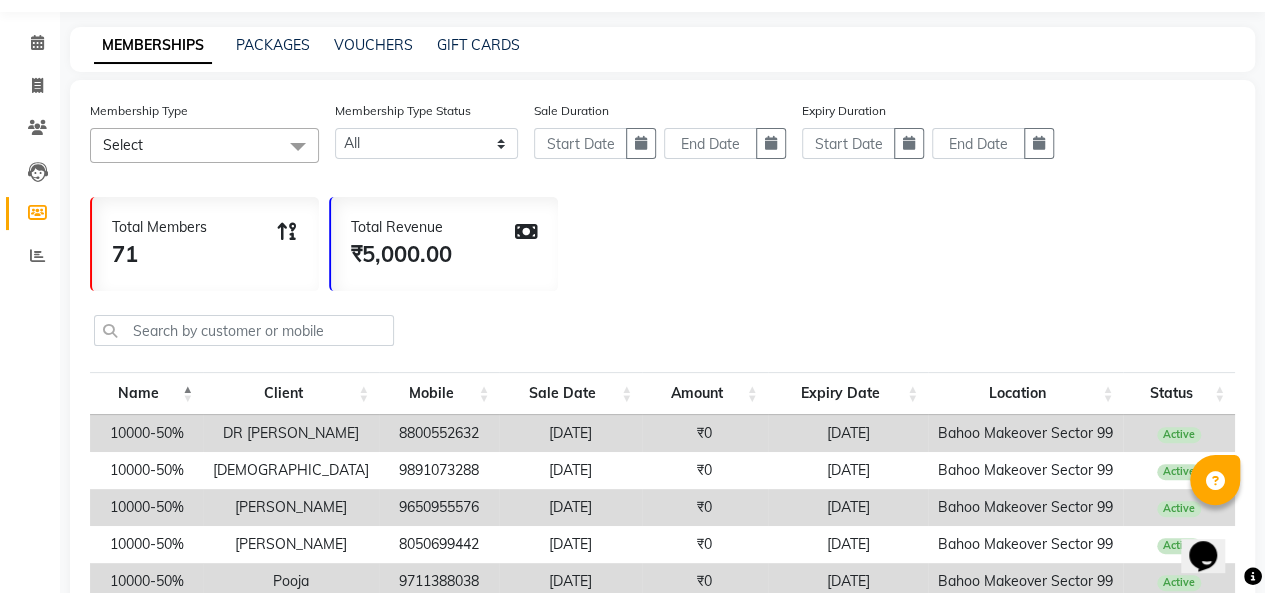 scroll, scrollTop: 0, scrollLeft: 0, axis: both 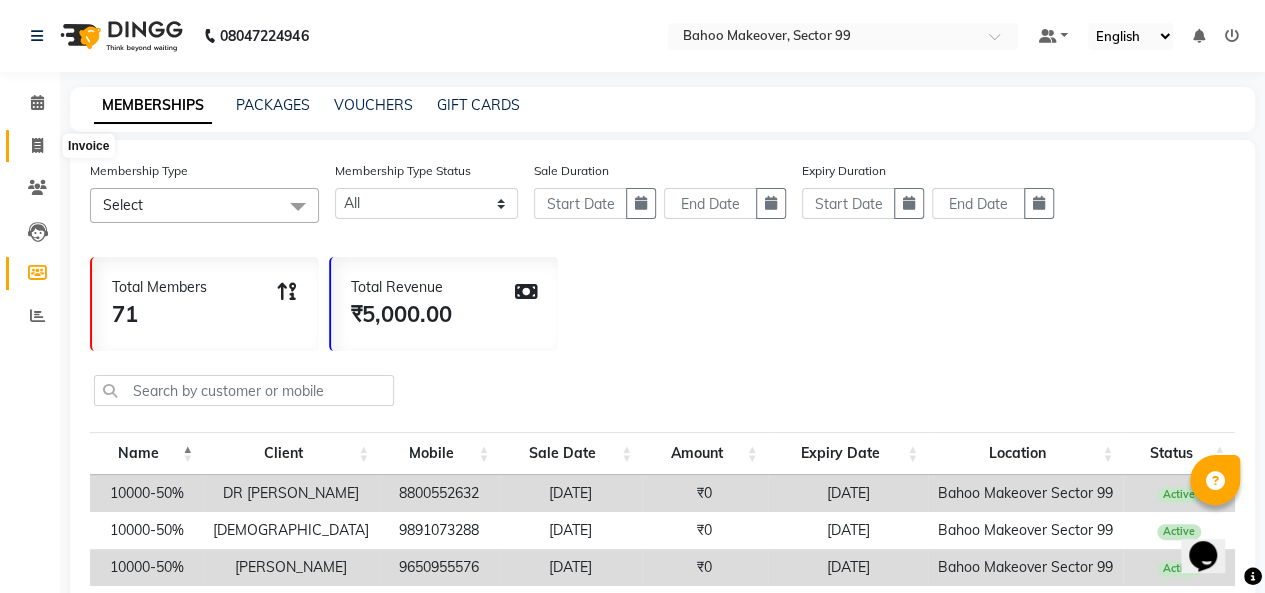 click 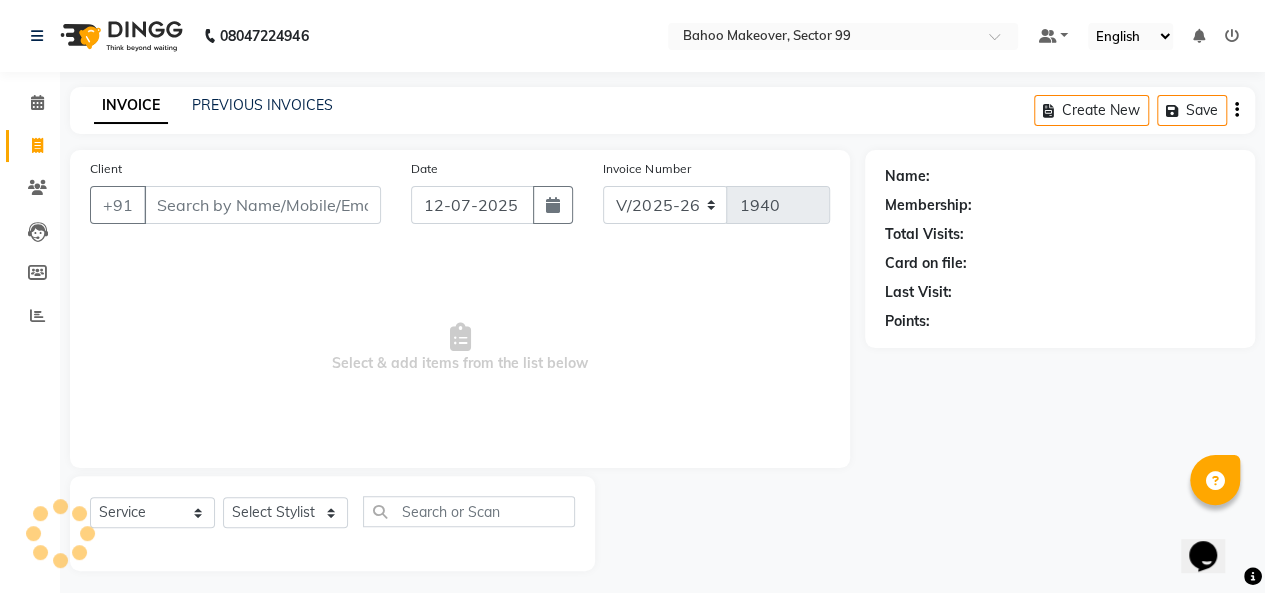 scroll, scrollTop: 7, scrollLeft: 0, axis: vertical 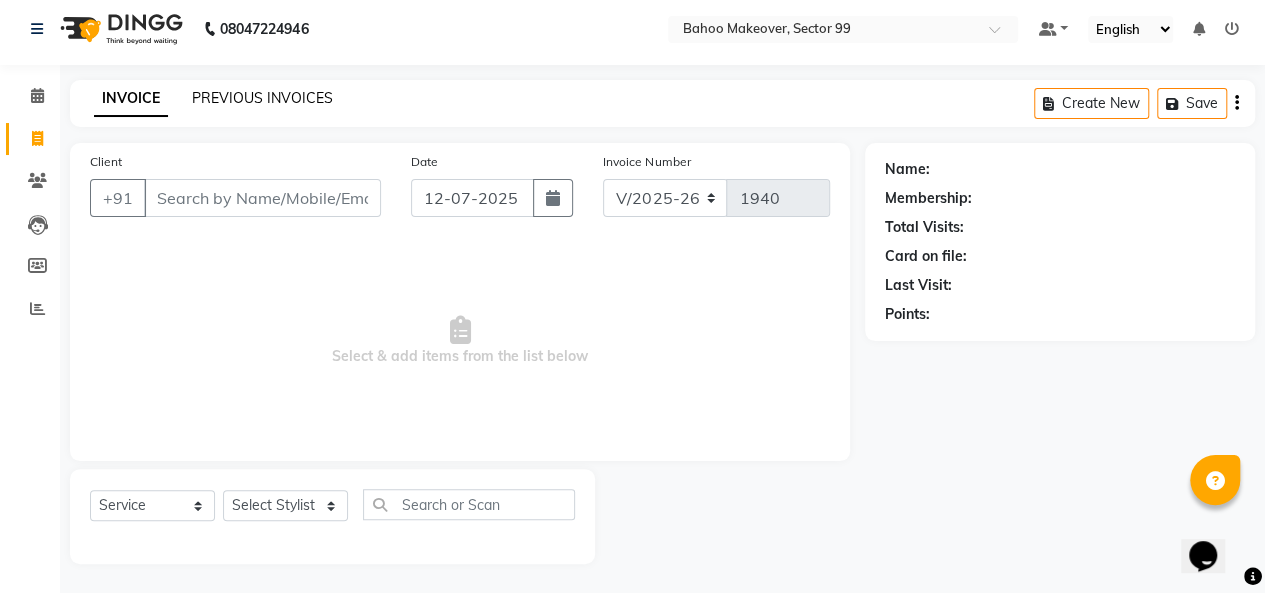 click on "PREVIOUS INVOICES" 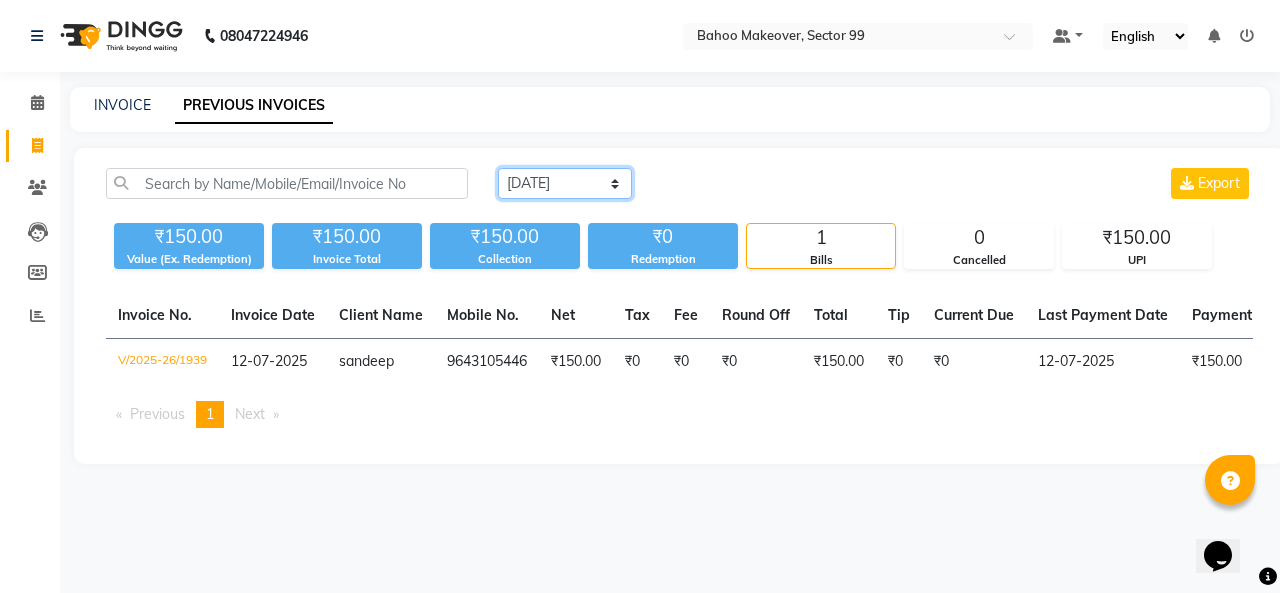 click on "[DATE] [DATE] Custom Range" 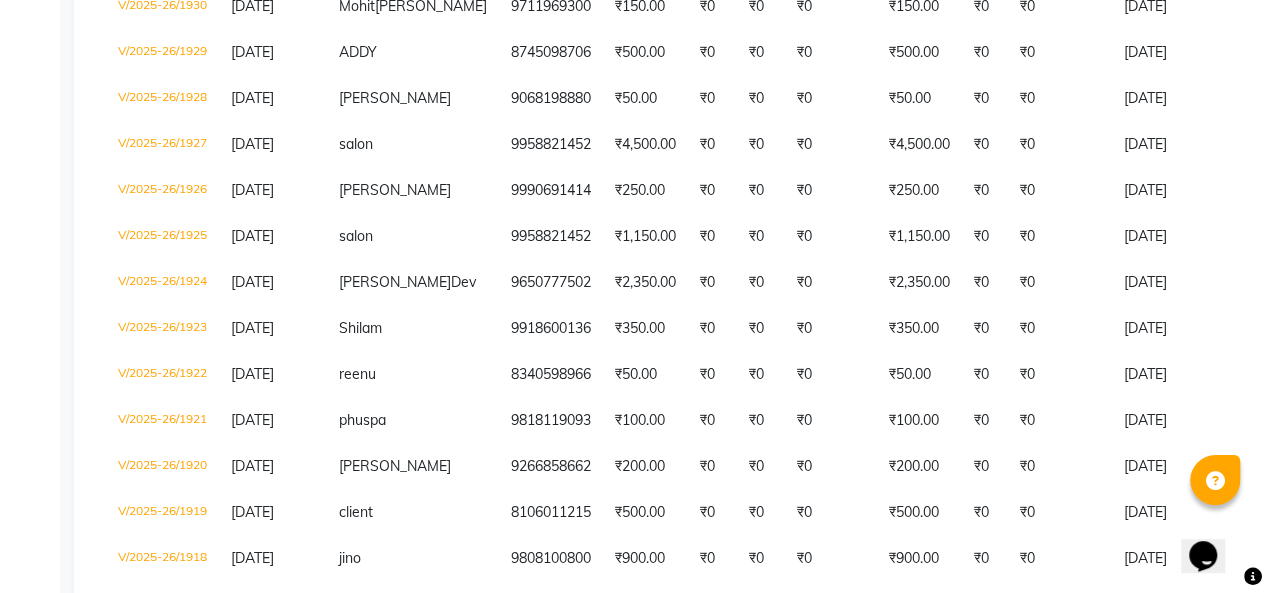 scroll, scrollTop: 779, scrollLeft: 0, axis: vertical 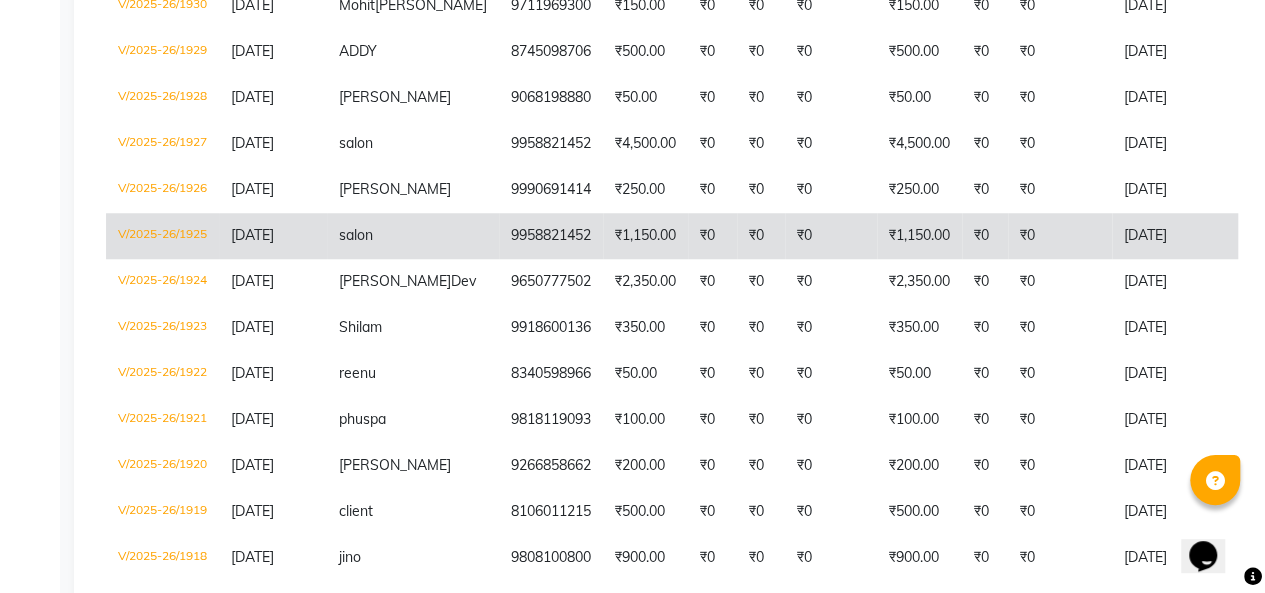 click on "₹1,150.00" 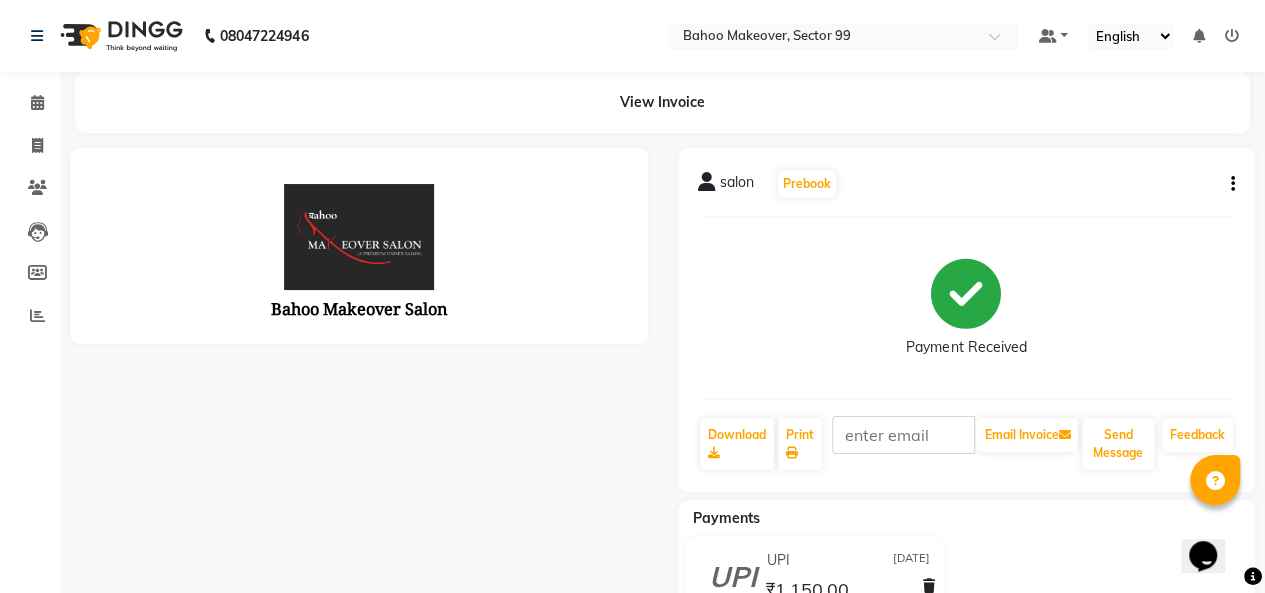 scroll, scrollTop: 0, scrollLeft: 0, axis: both 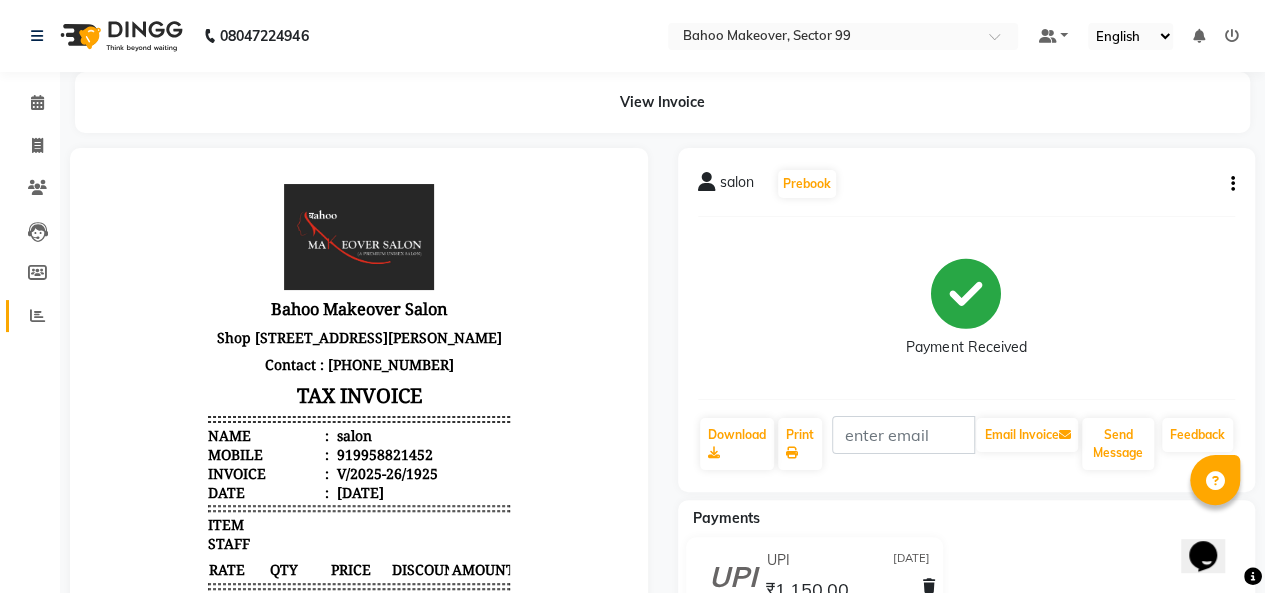 click on "Reports" 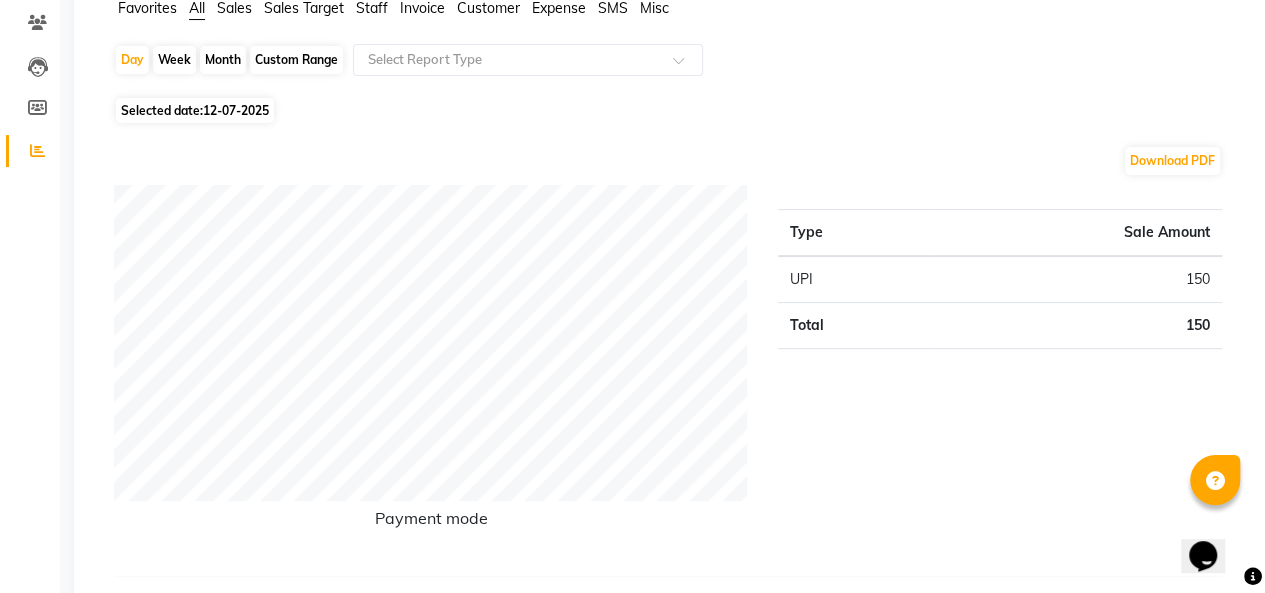 scroll, scrollTop: 0, scrollLeft: 0, axis: both 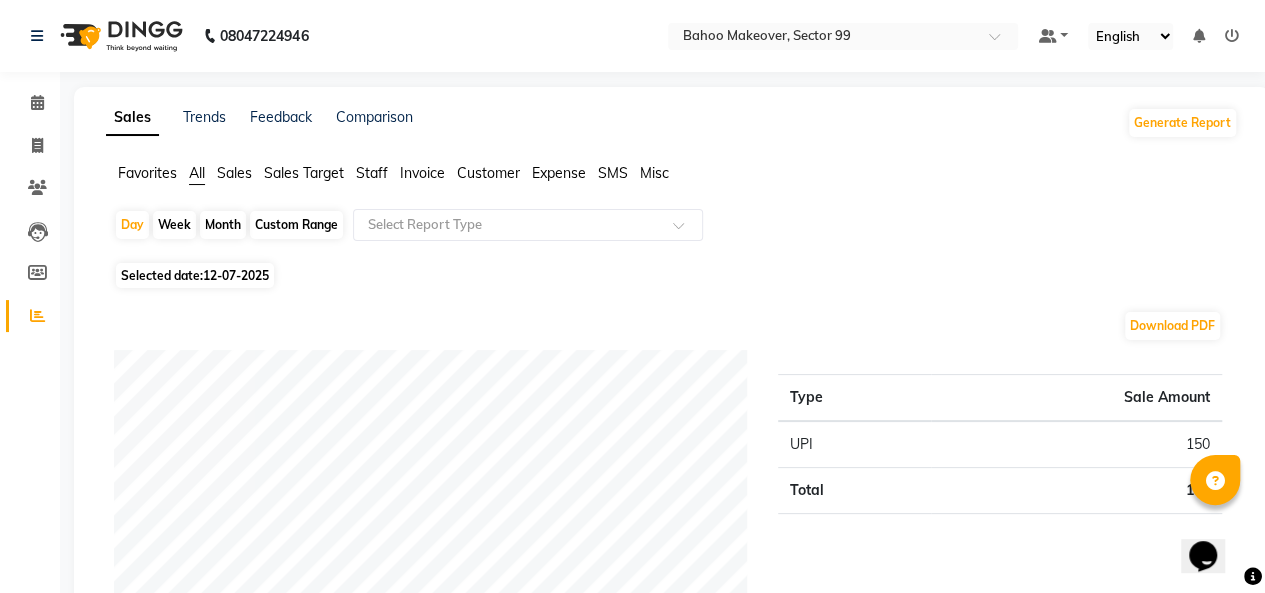 click on "Month" 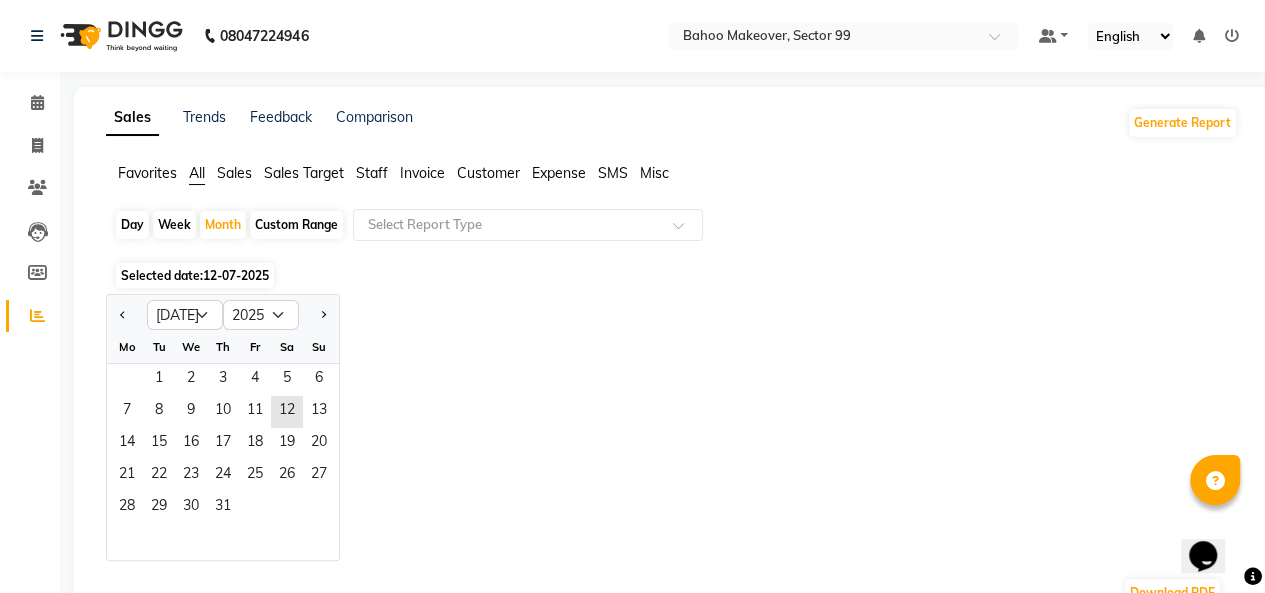 click on "Sales" 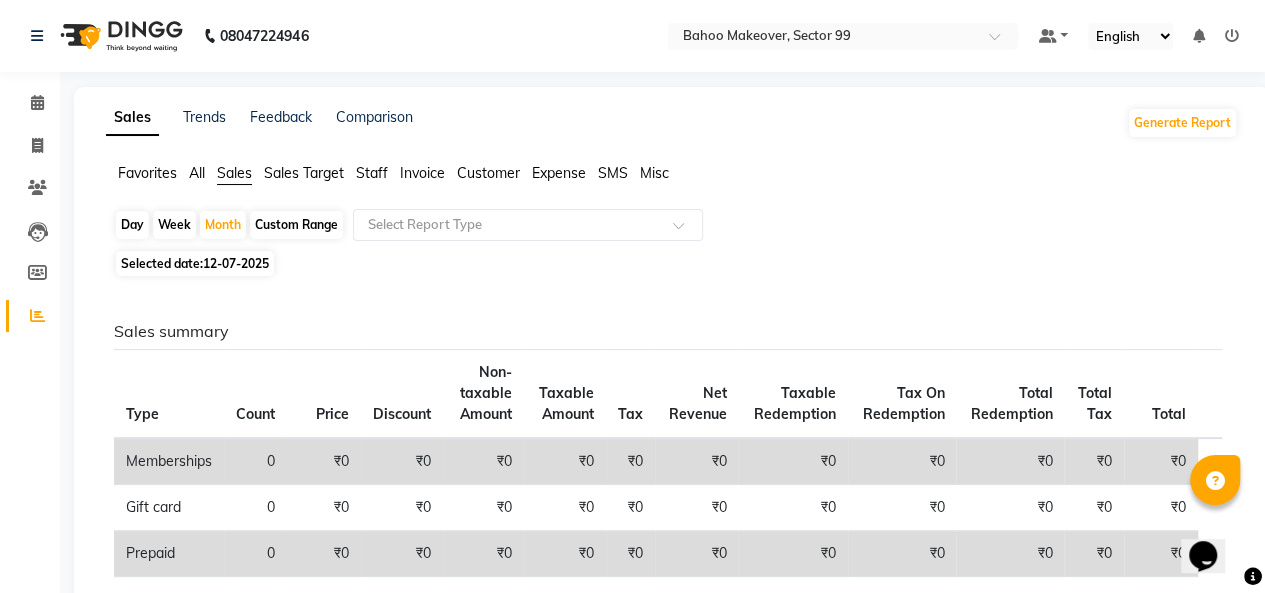 click on "Favorites All Sales Sales Target Staff Invoice Customer Expense SMS Misc" 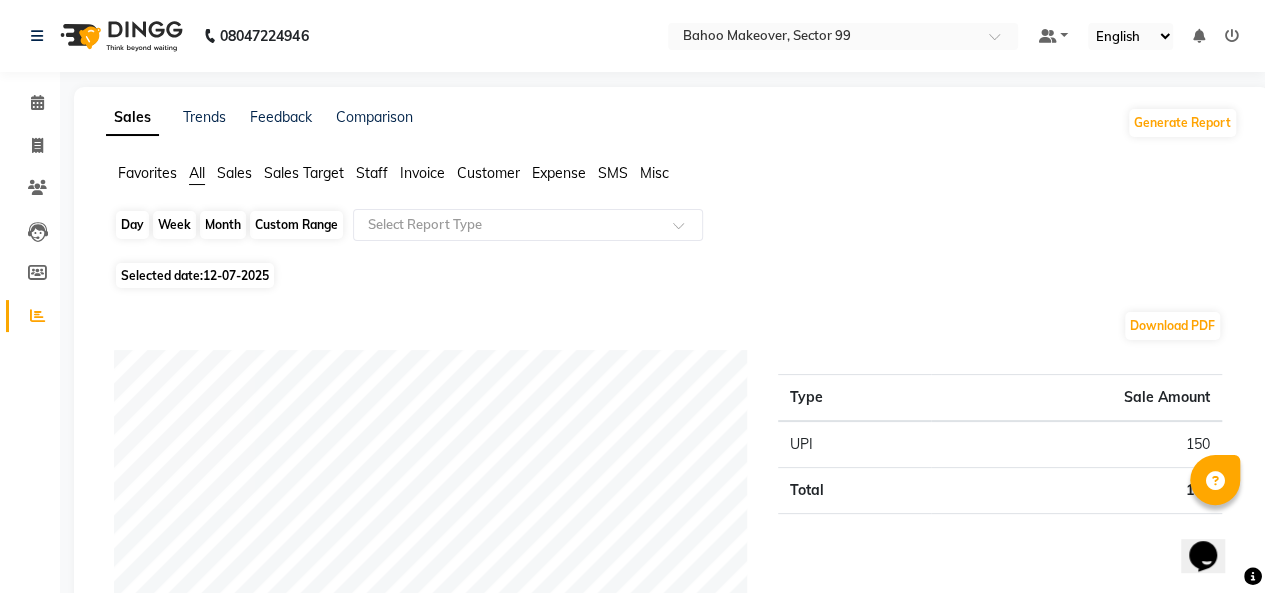 click on "Month" 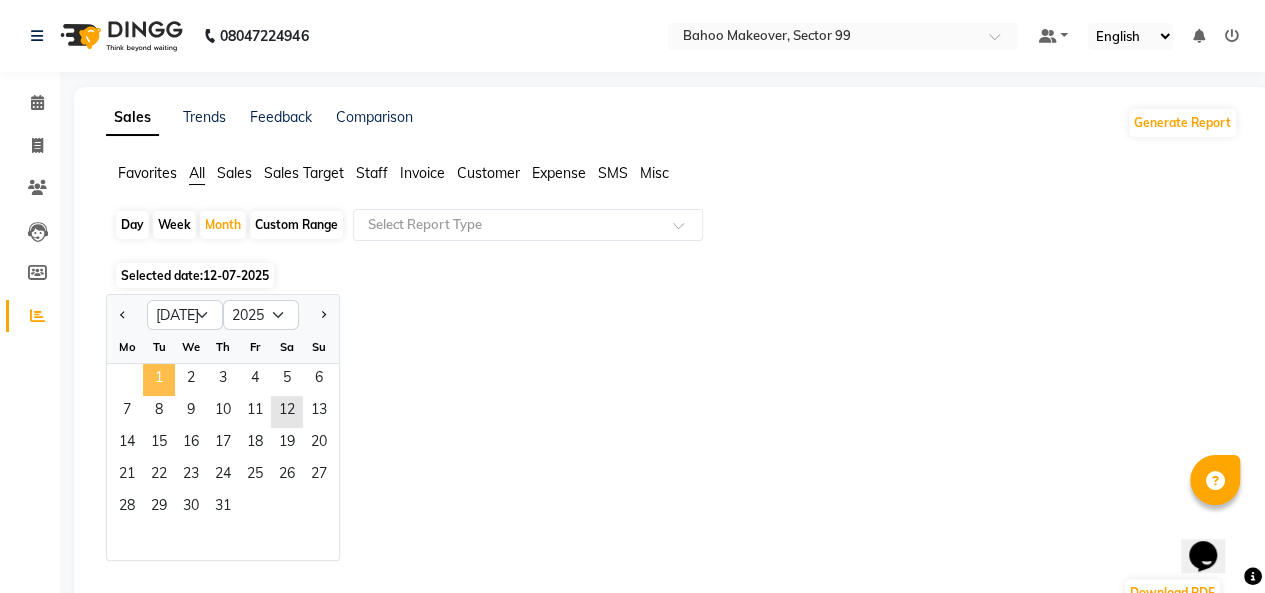 click on "1" 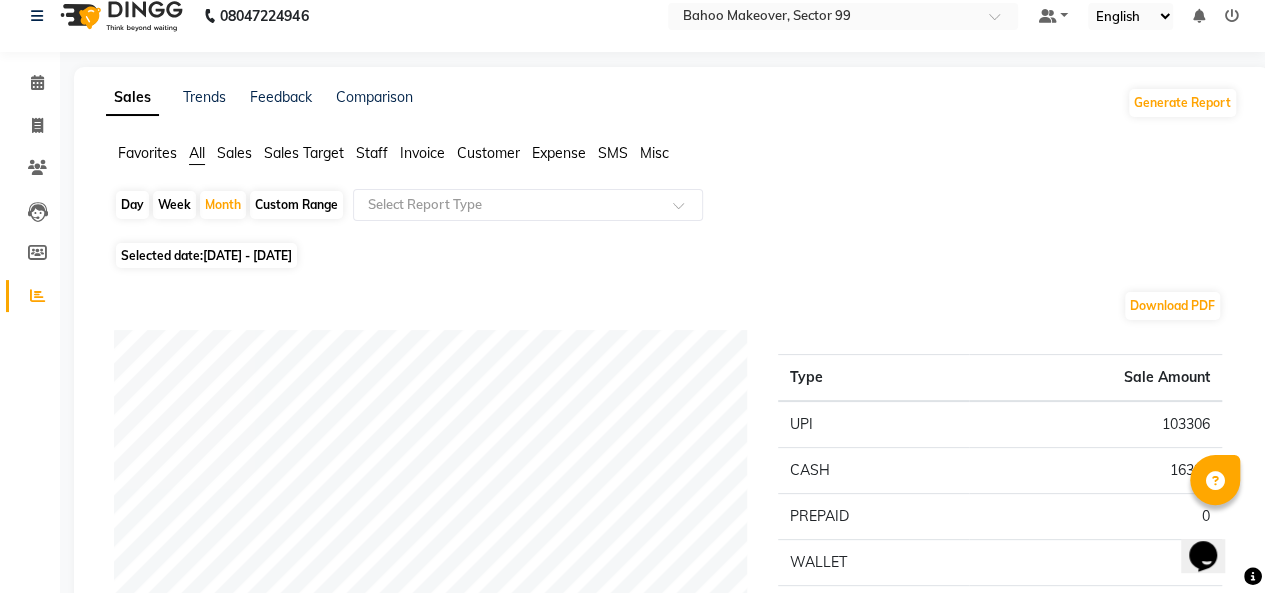 scroll, scrollTop: 0, scrollLeft: 0, axis: both 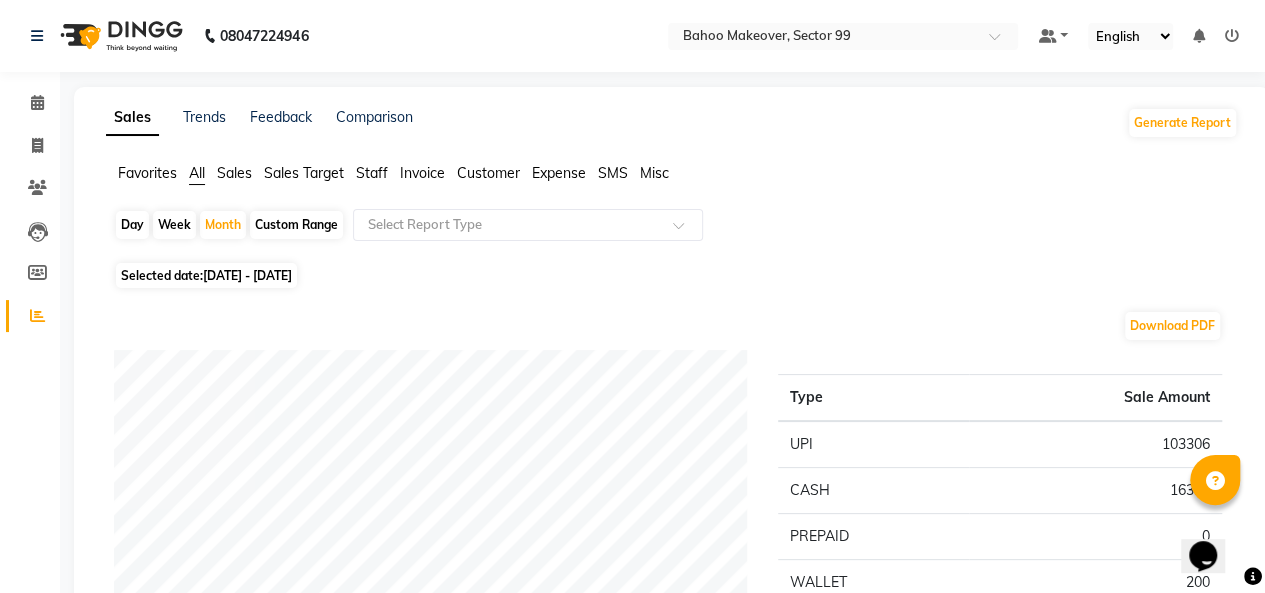 click on "Staff" 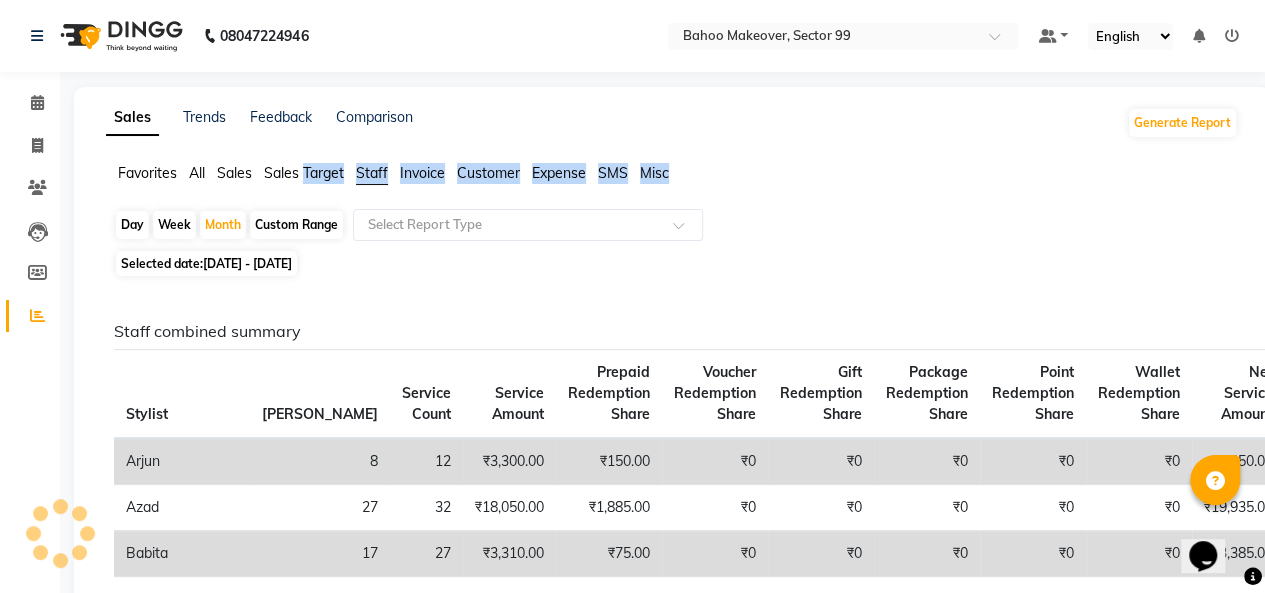 click on "Staff" 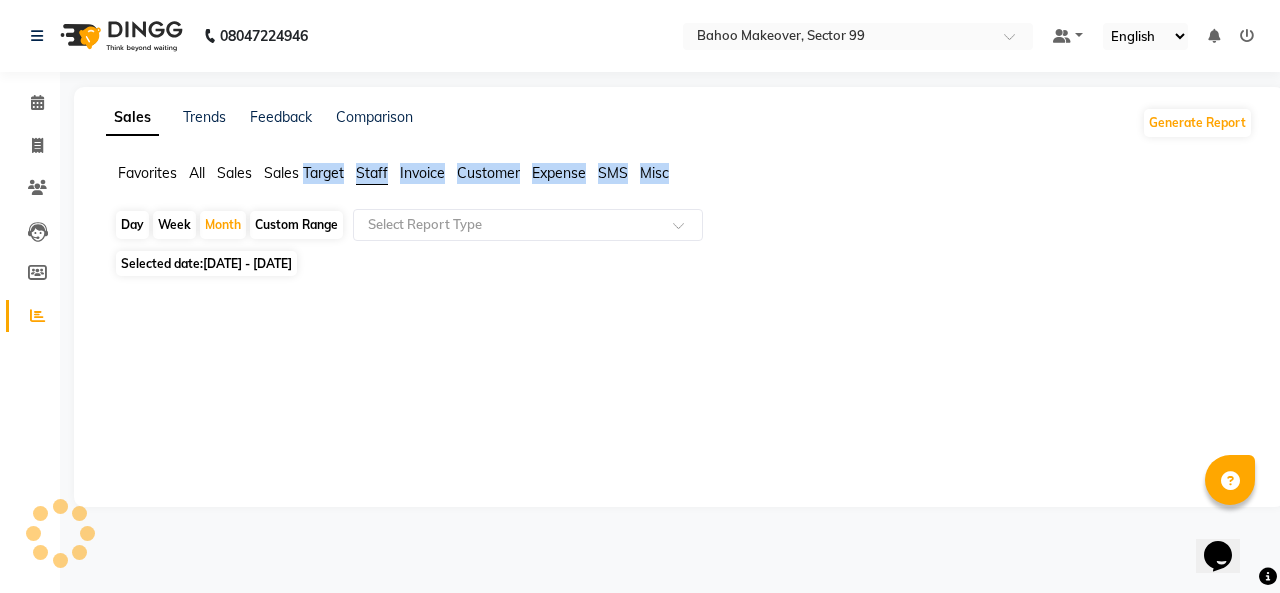 click on "Staff" 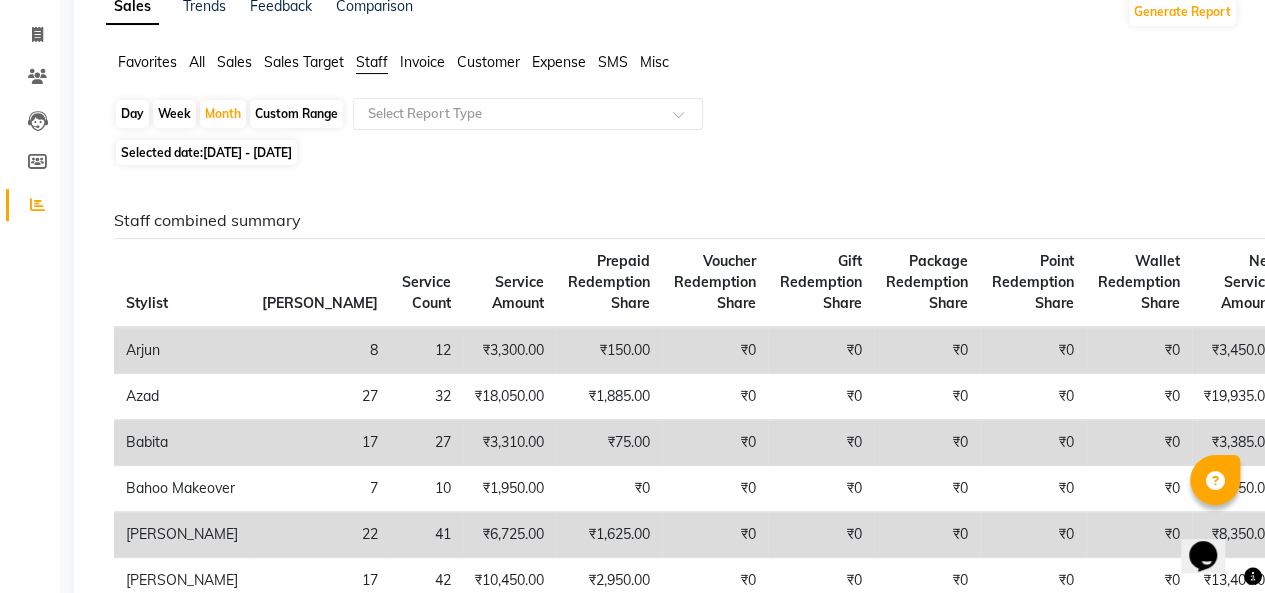 scroll, scrollTop: 0, scrollLeft: 0, axis: both 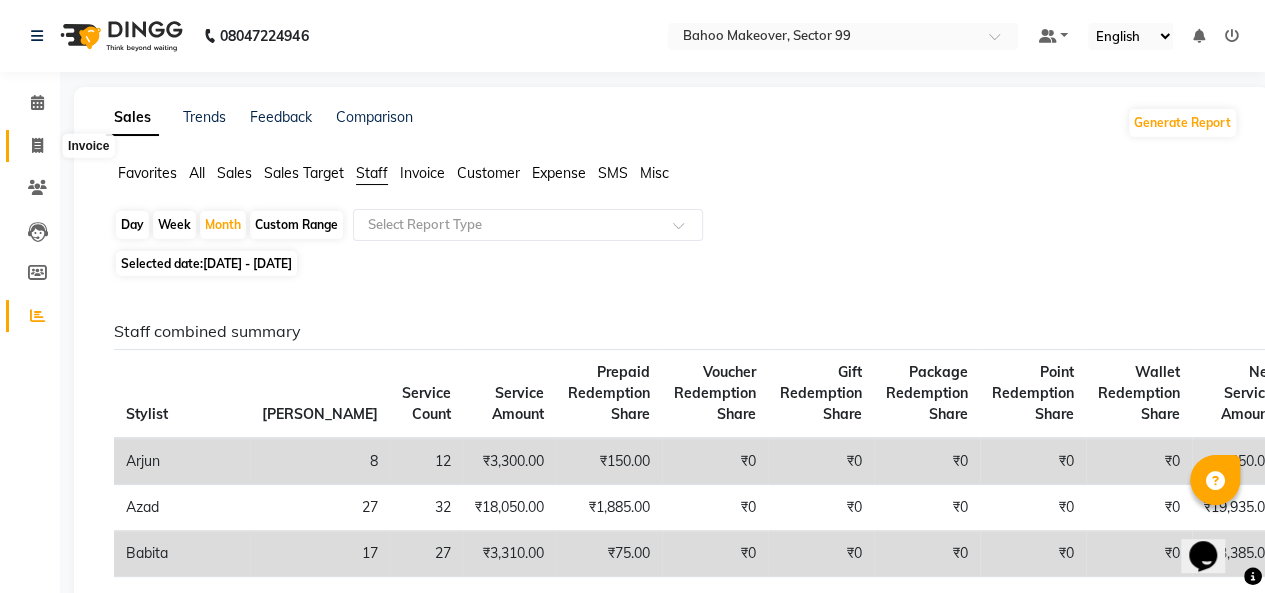 click 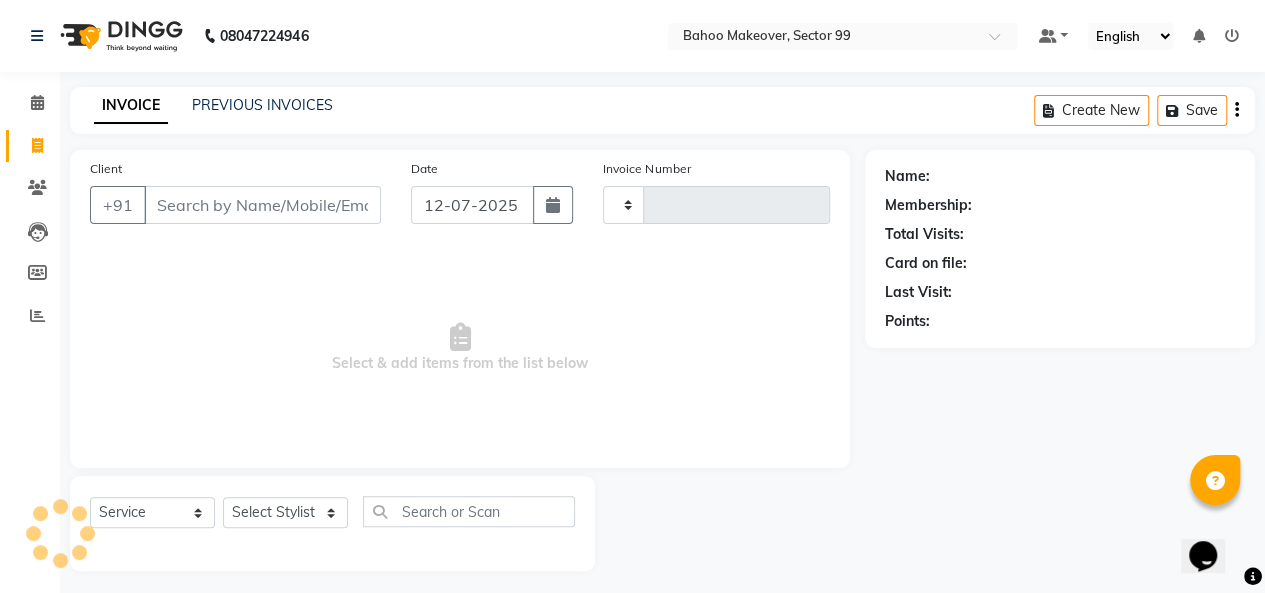 scroll, scrollTop: 7, scrollLeft: 0, axis: vertical 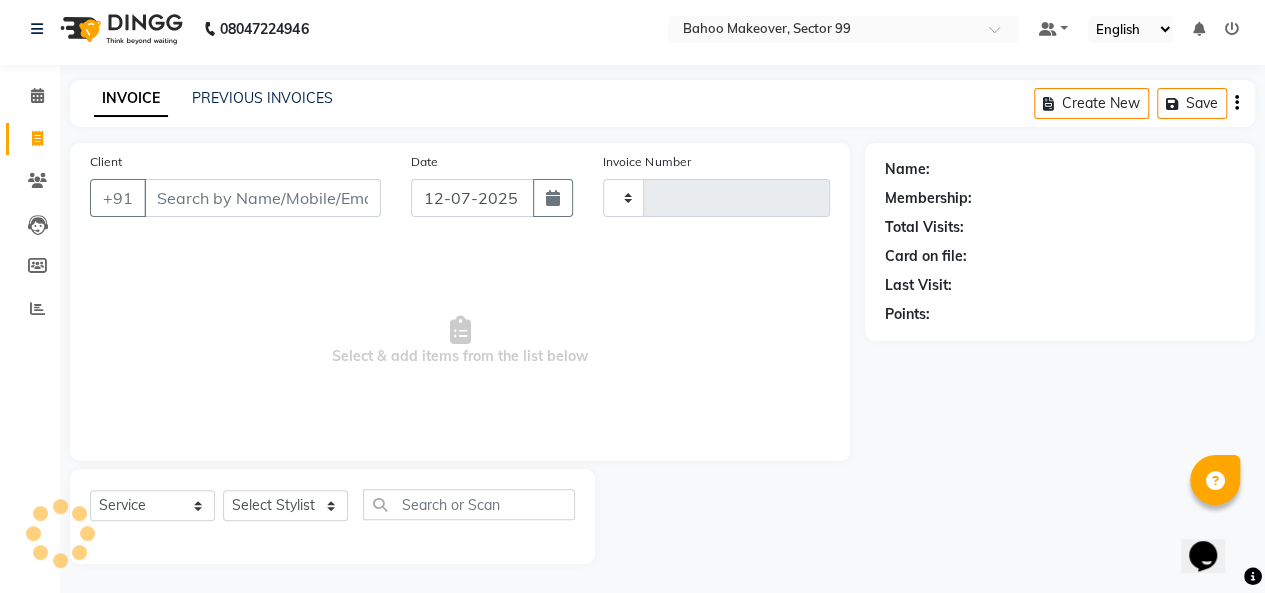 type on "1940" 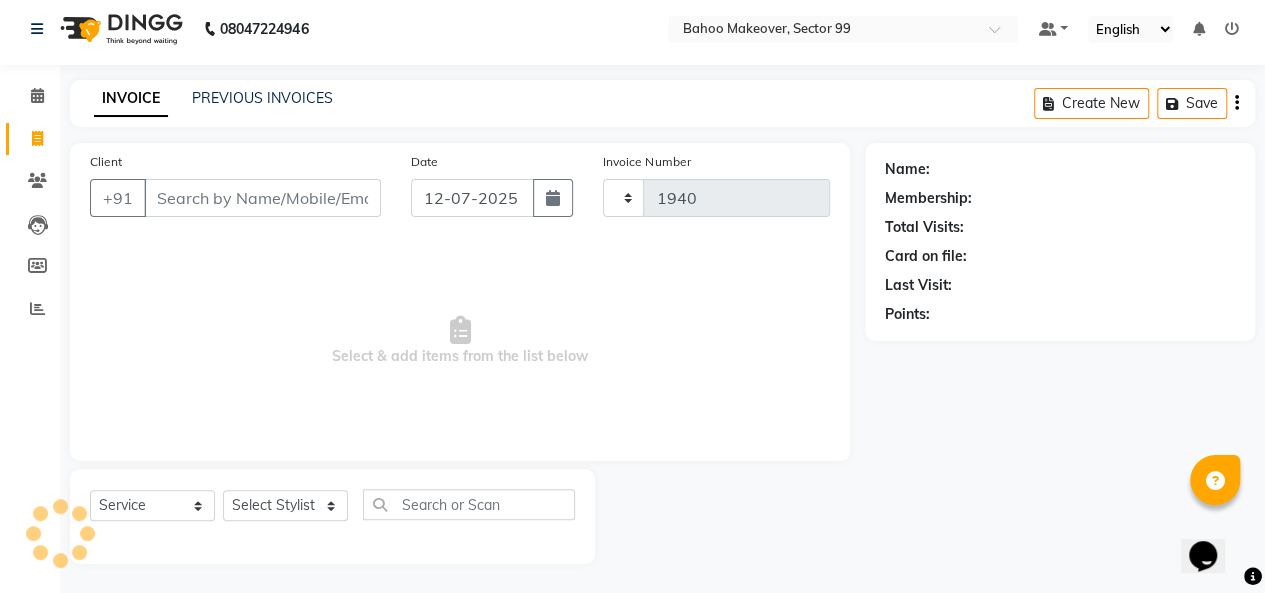 select on "6856" 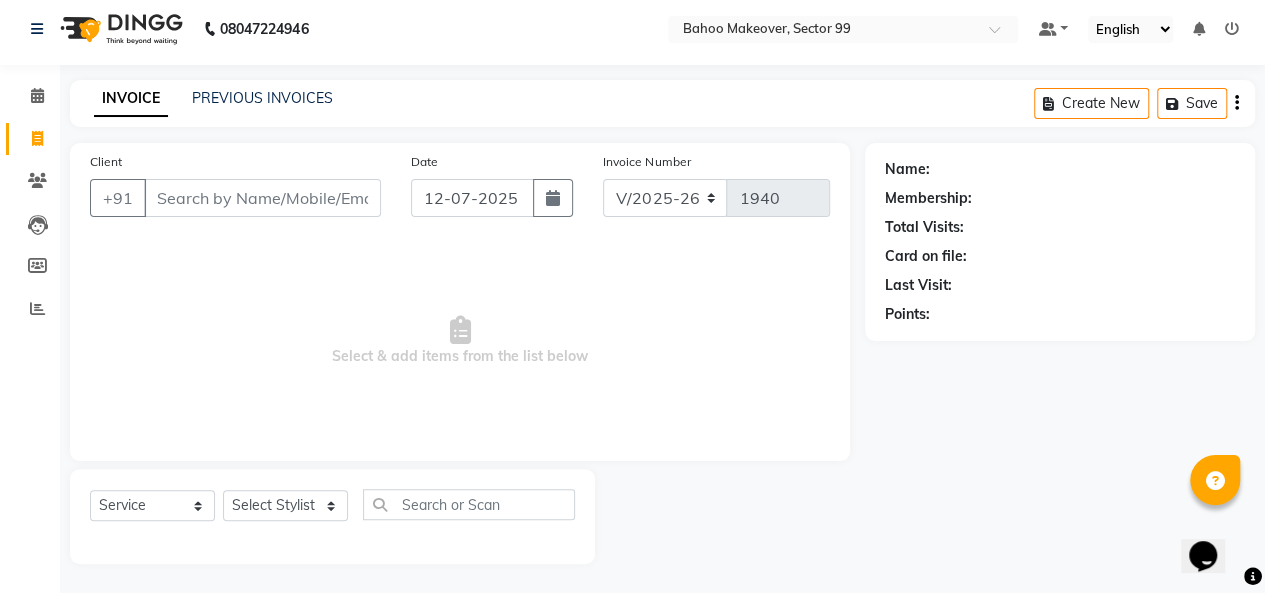 click on "Client" at bounding box center (262, 198) 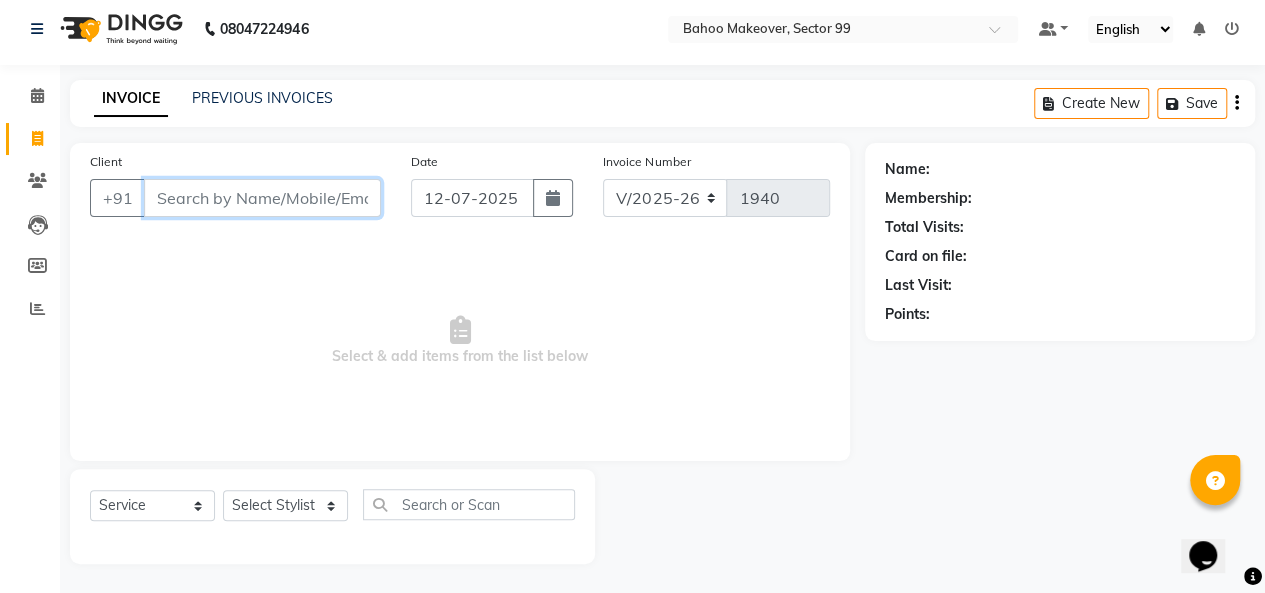 click on "Client" at bounding box center (262, 198) 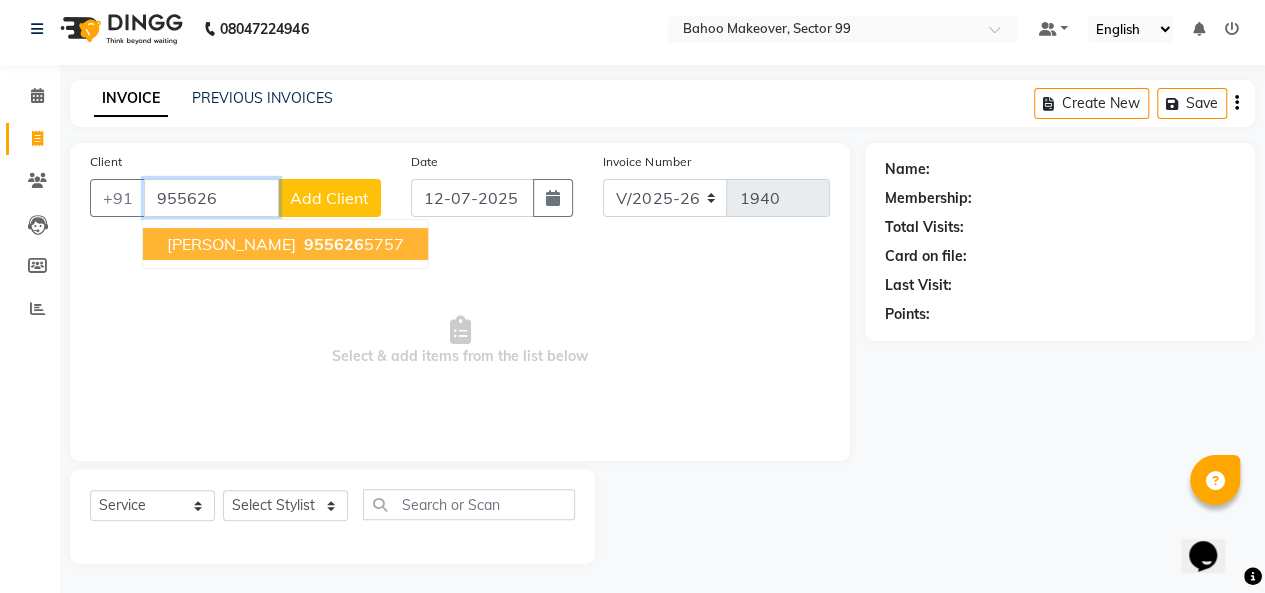 click on "955626" at bounding box center (334, 244) 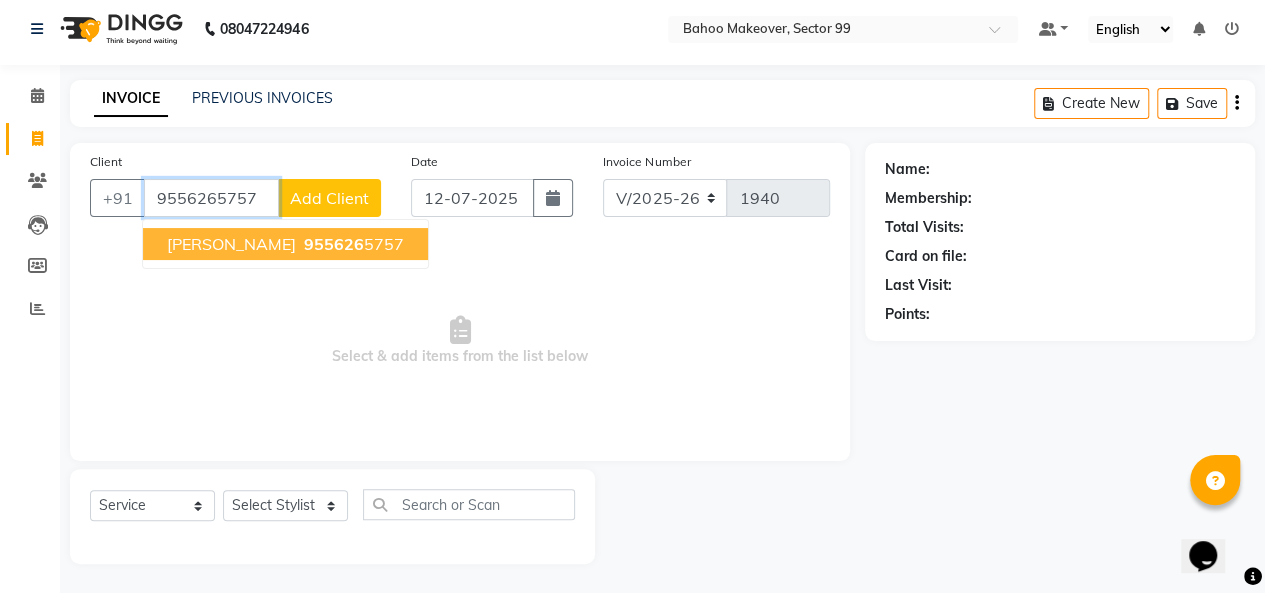 type on "9556265757" 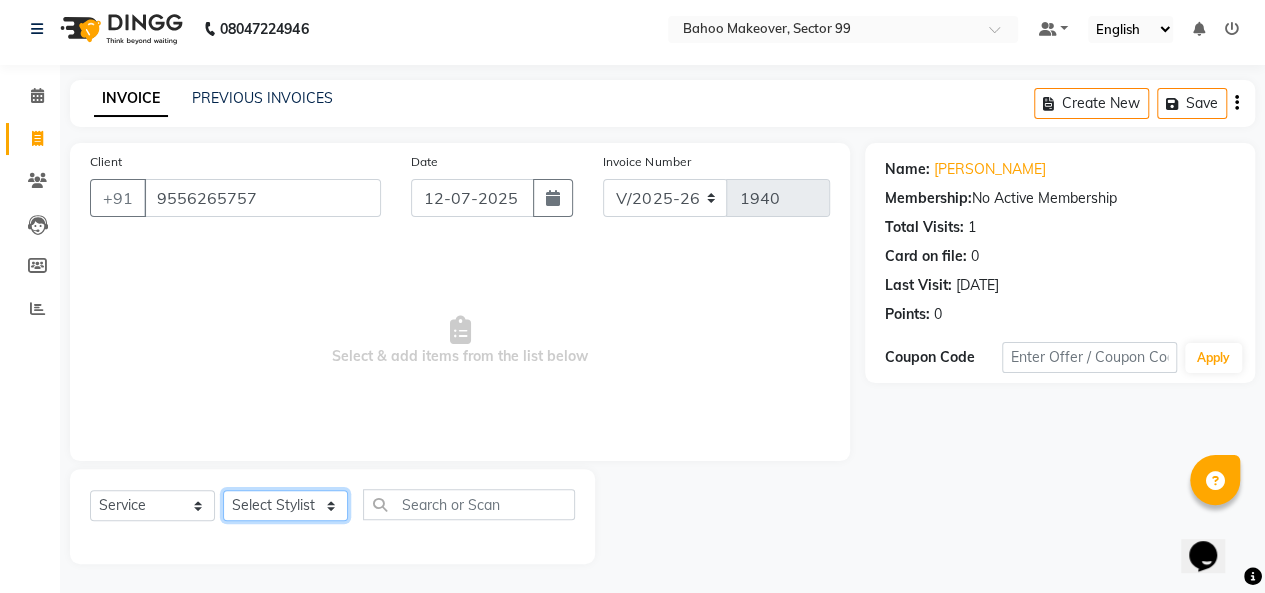click on "Select Stylist Arjun Azad Babita  Bahoo Makeover Bahoo Makeover Salon Komal Madhoo Mohd Adnaan Mohd Faizan Naaz Pushpender Riya Sahil  SahNawaz Shivam Vikas" 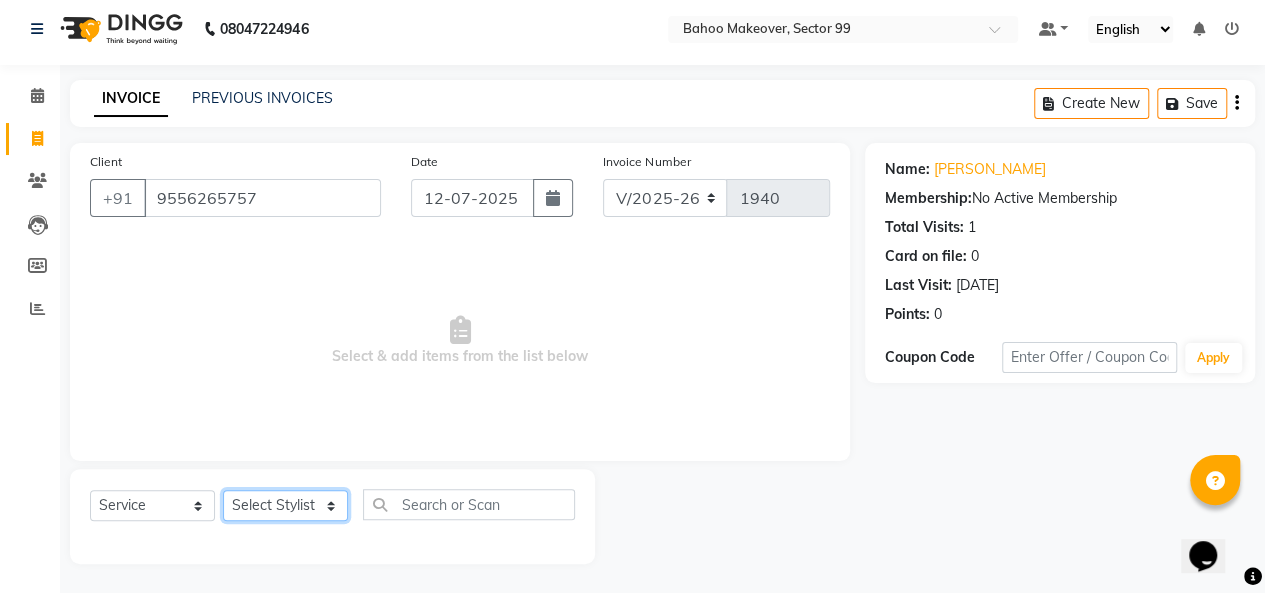 select on "85851" 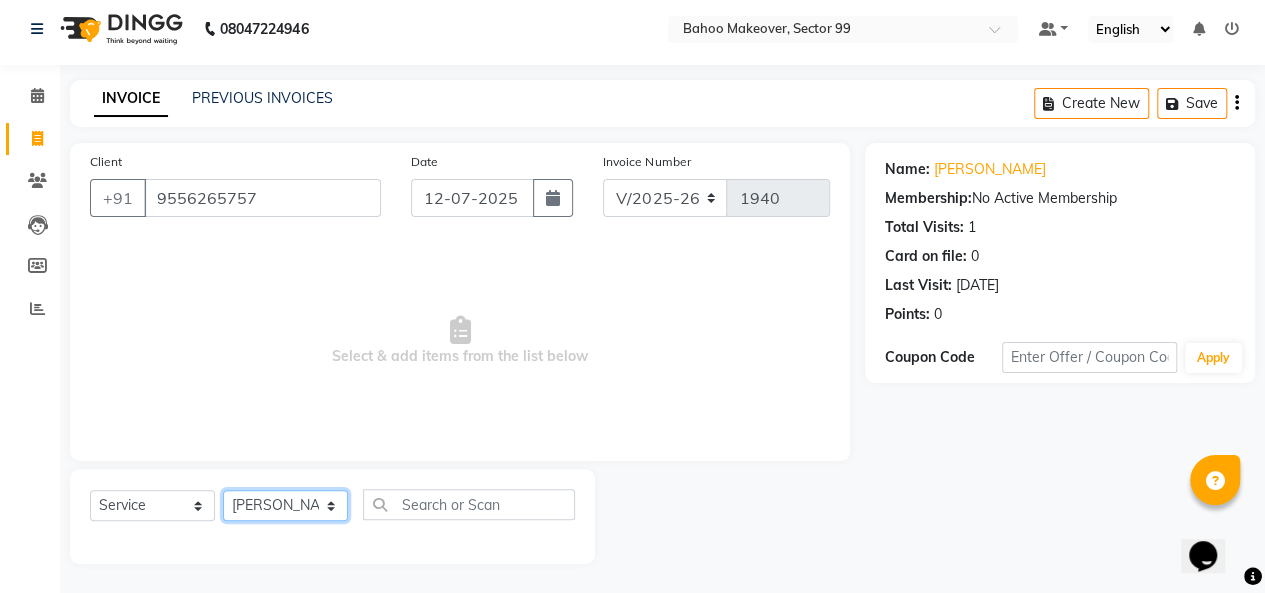 click on "Select Stylist Arjun Azad Babita  Bahoo Makeover Bahoo Makeover Salon Komal Madhoo Mohd Adnaan Mohd Faizan Naaz Pushpender Riya Sahil  SahNawaz Shivam Vikas" 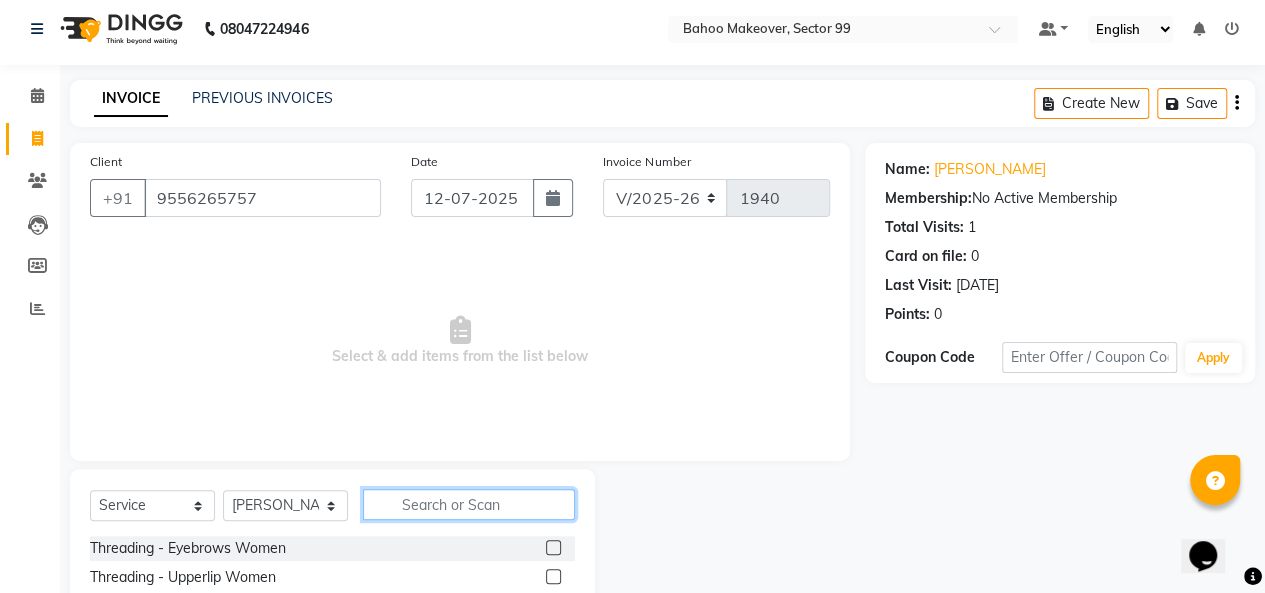 click 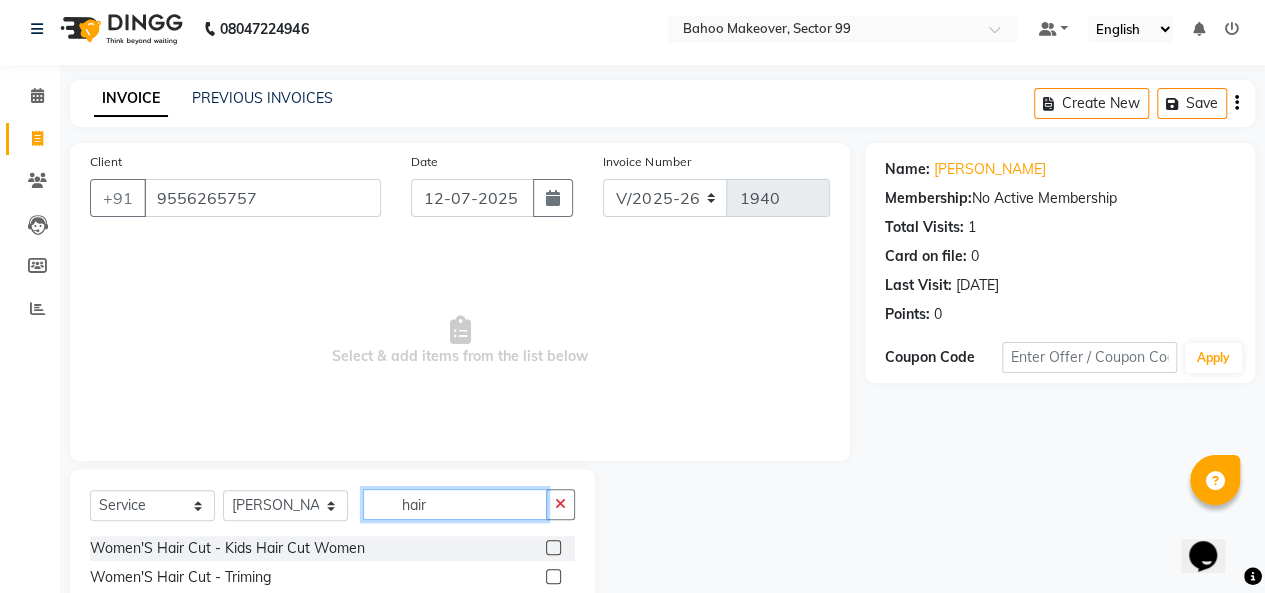 scroll, scrollTop: 207, scrollLeft: 0, axis: vertical 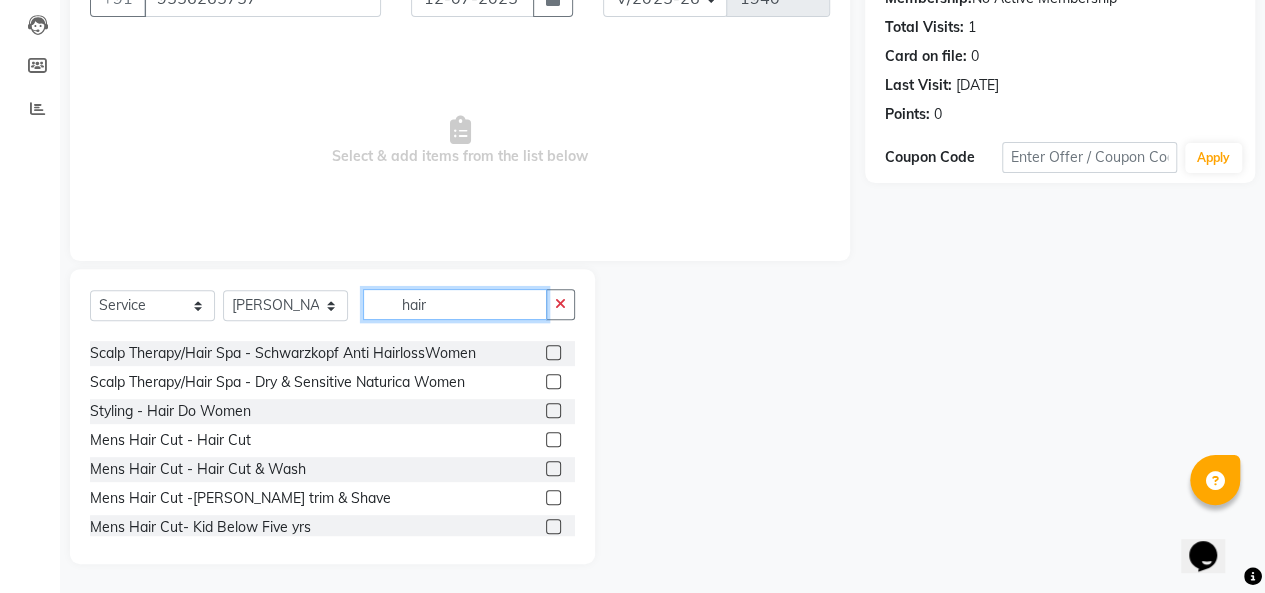 type on "hair" 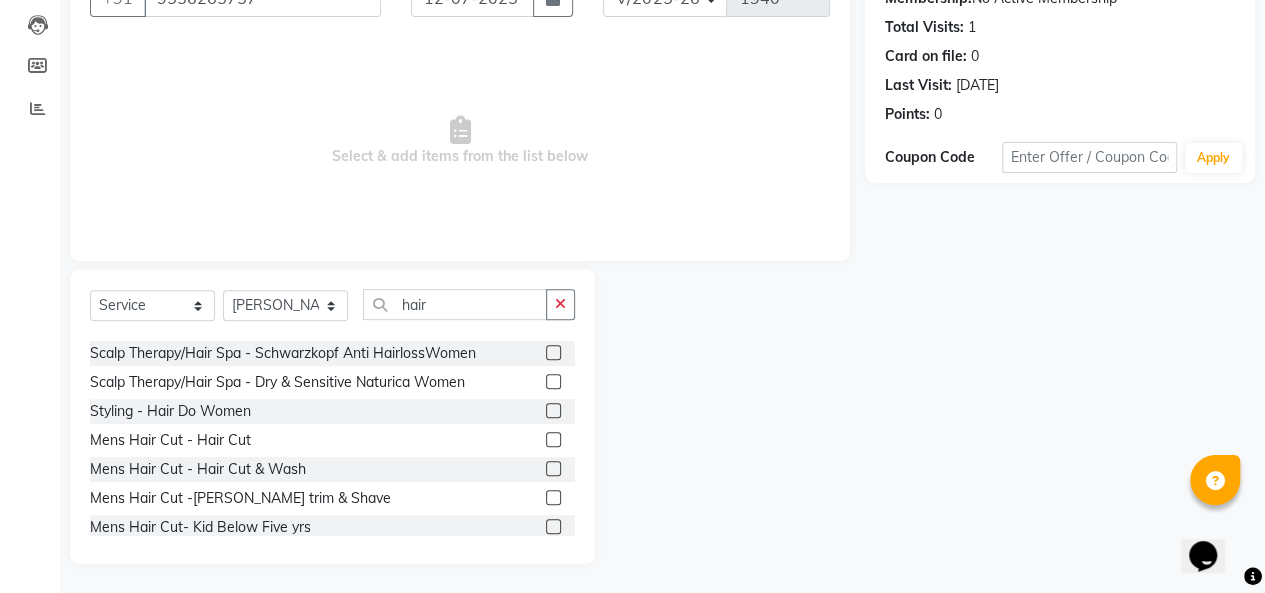 click 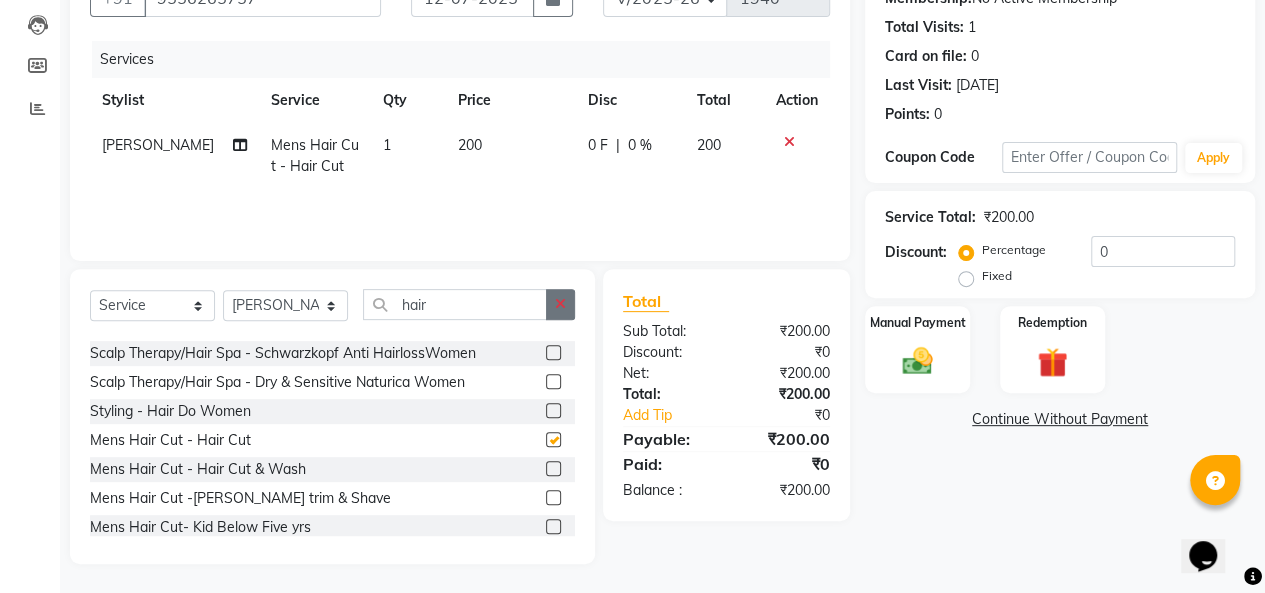 checkbox on "false" 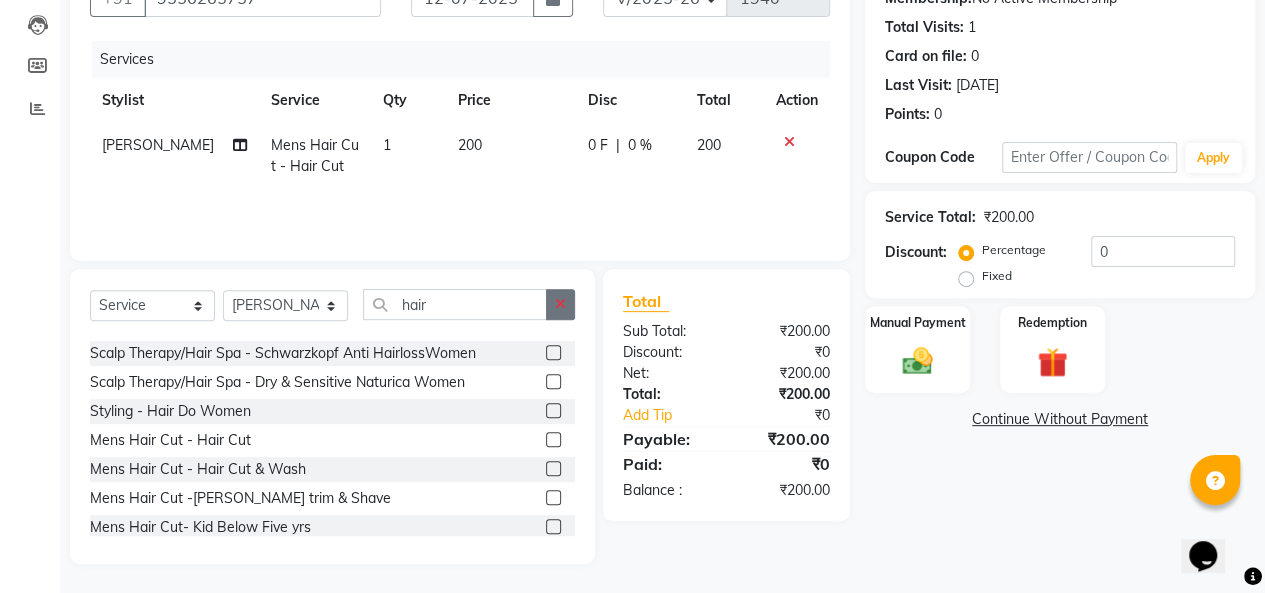 click 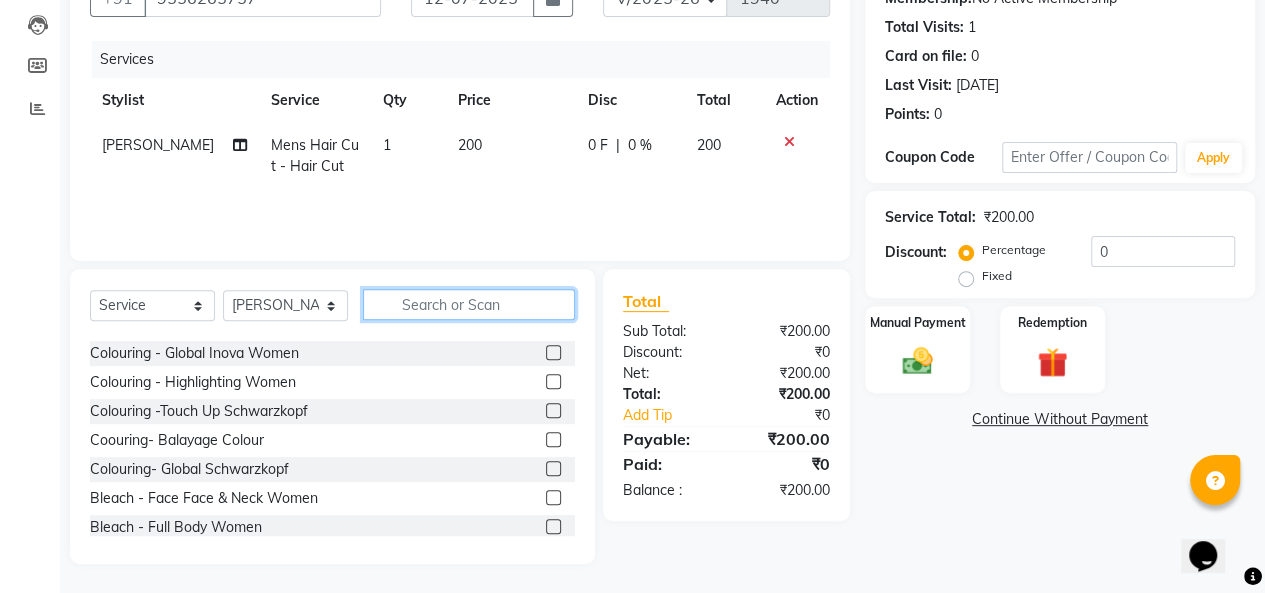 click 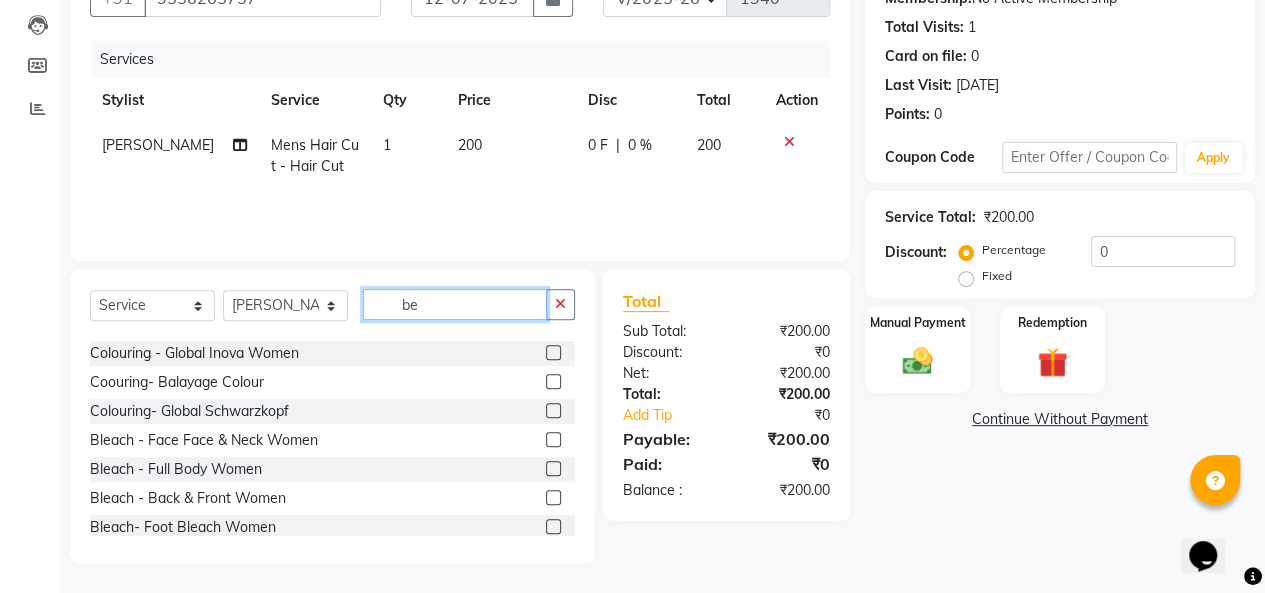 scroll, scrollTop: 0, scrollLeft: 0, axis: both 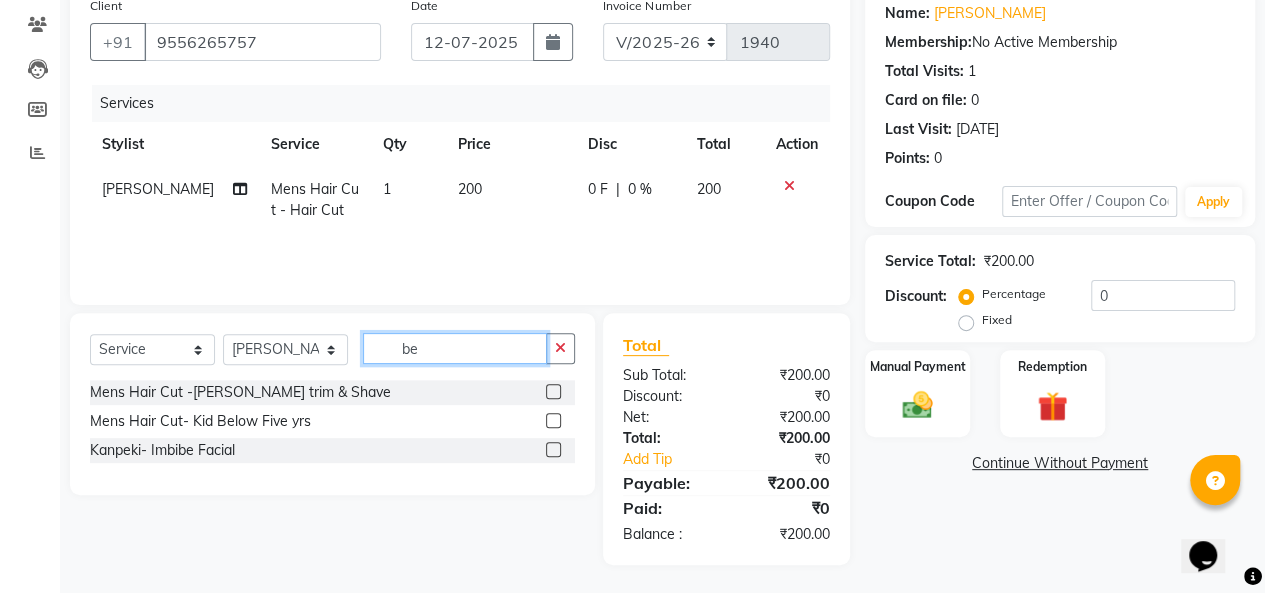 type on "be" 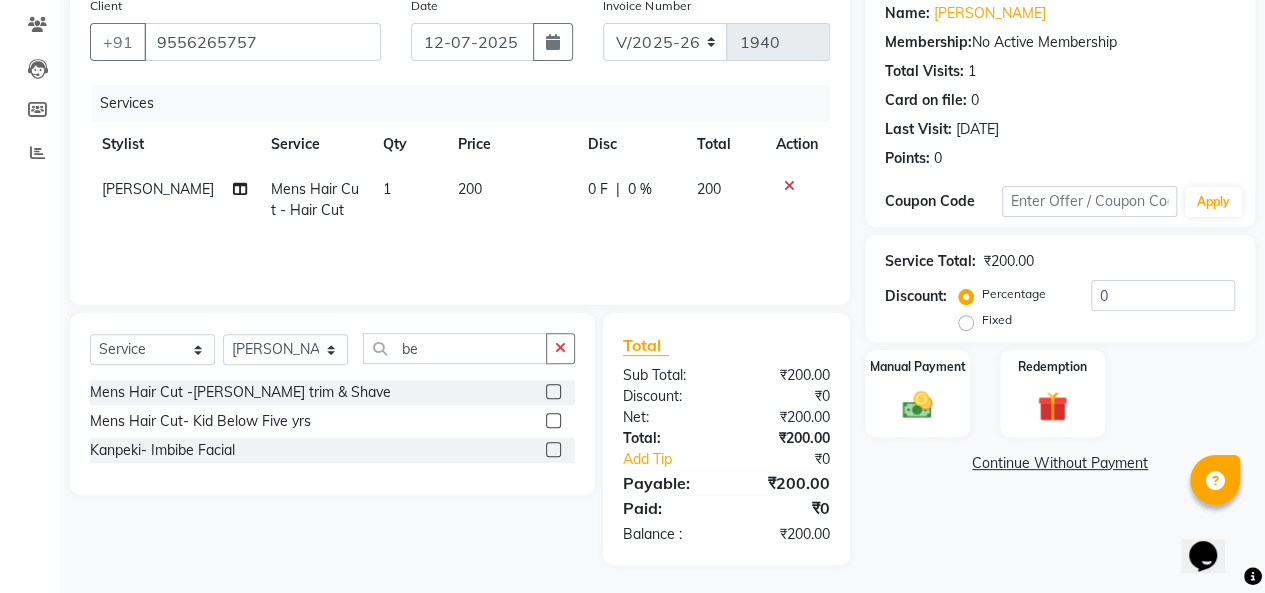 click 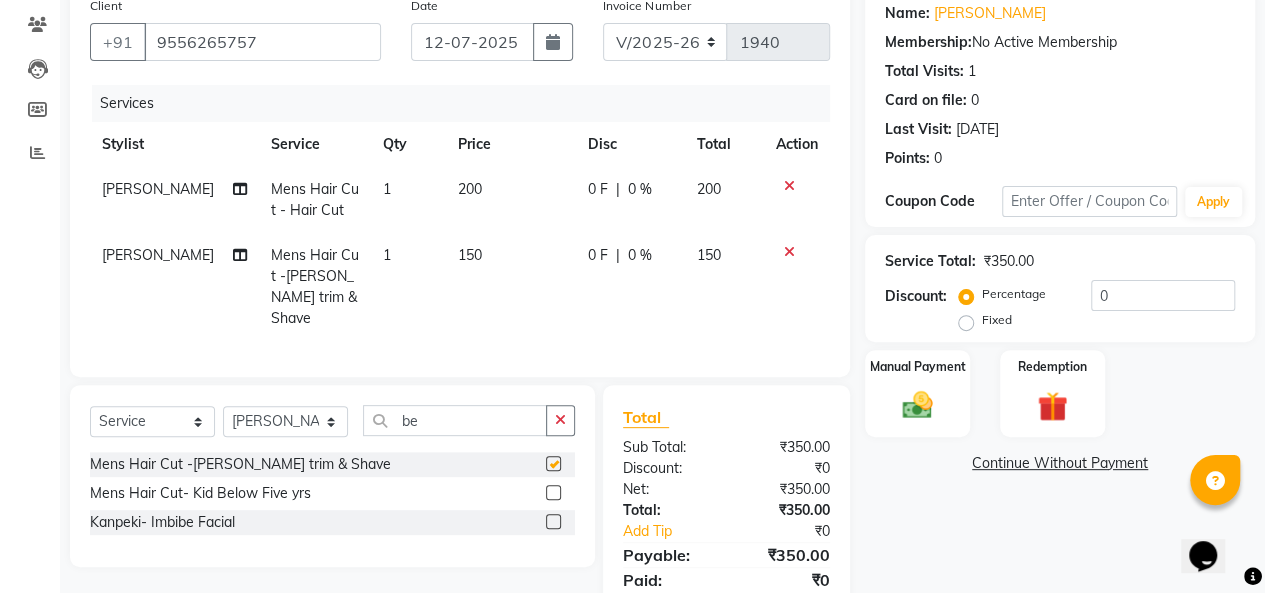 checkbox on "false" 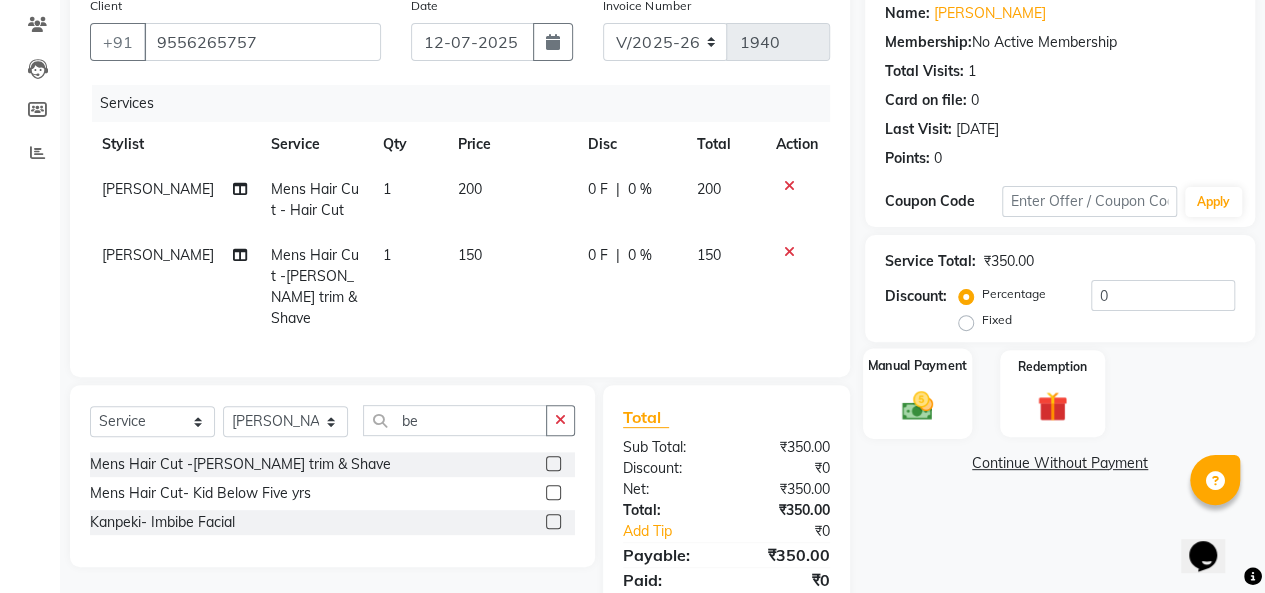 click on "Manual Payment" 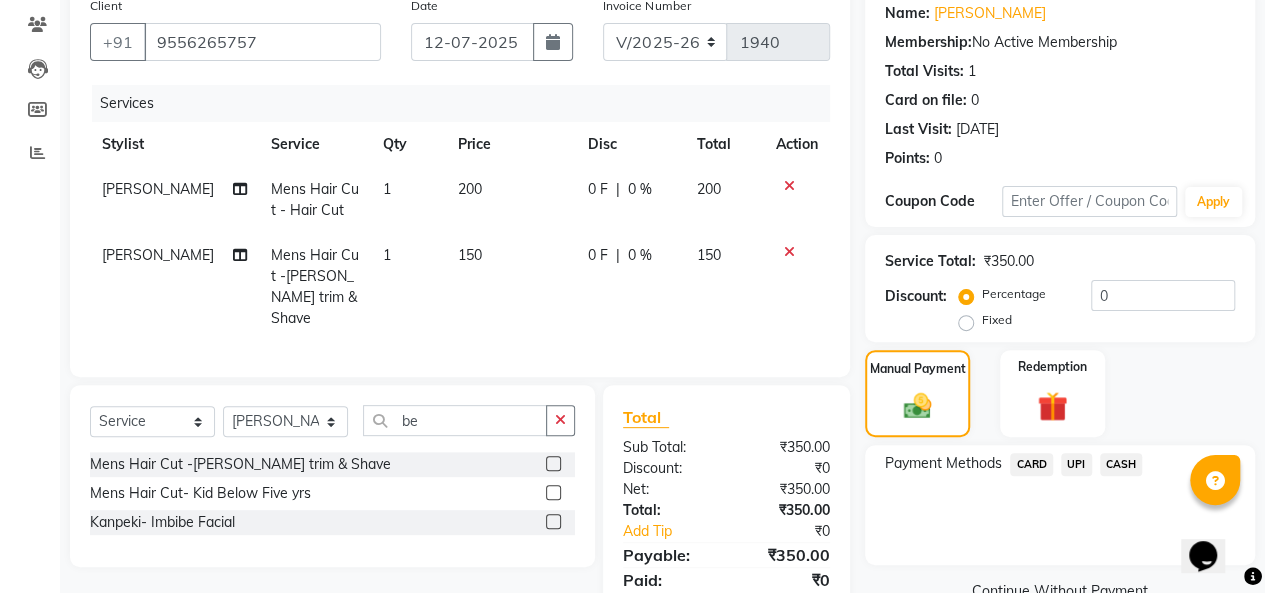 click on "UPI" 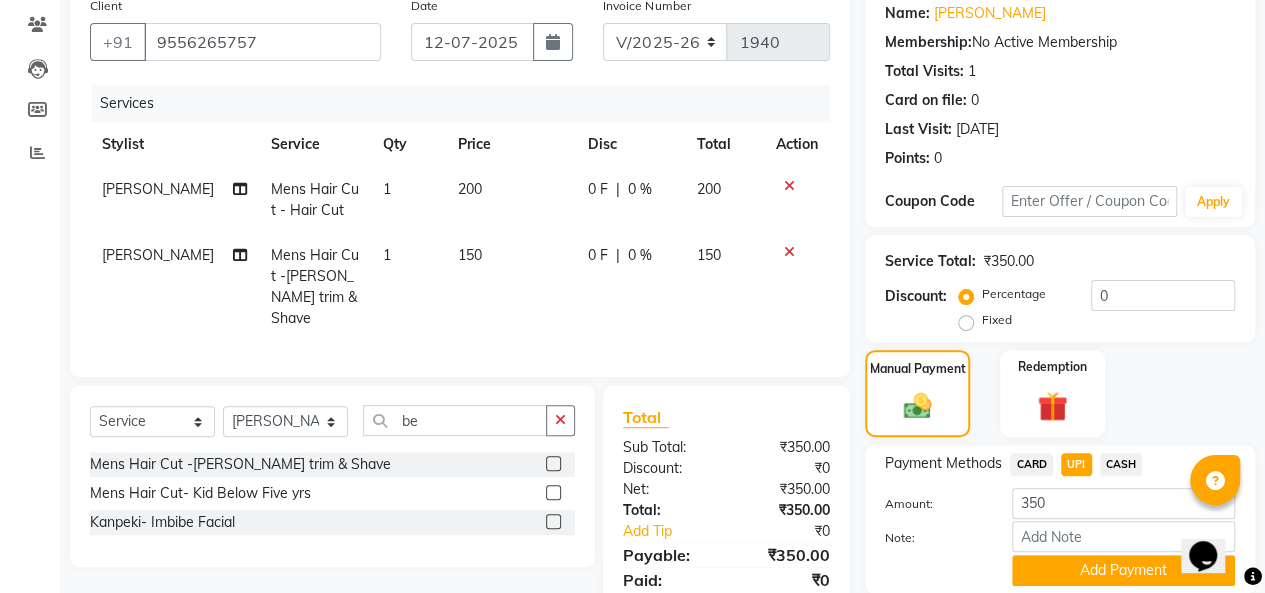 scroll, scrollTop: 234, scrollLeft: 0, axis: vertical 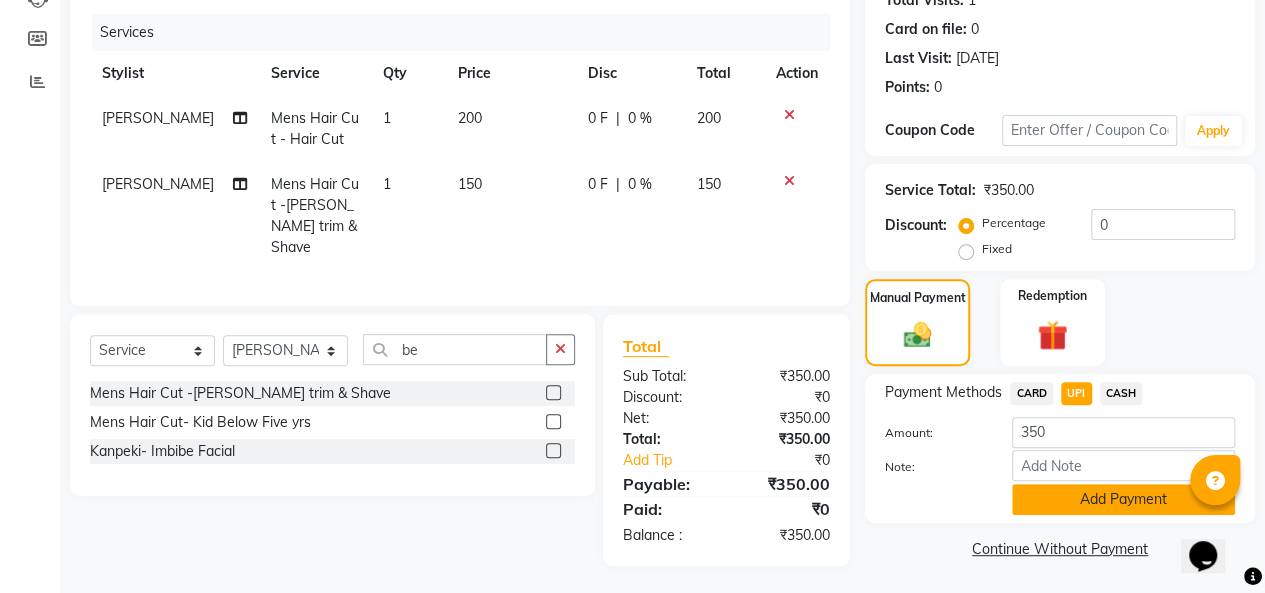 click on "Add Payment" 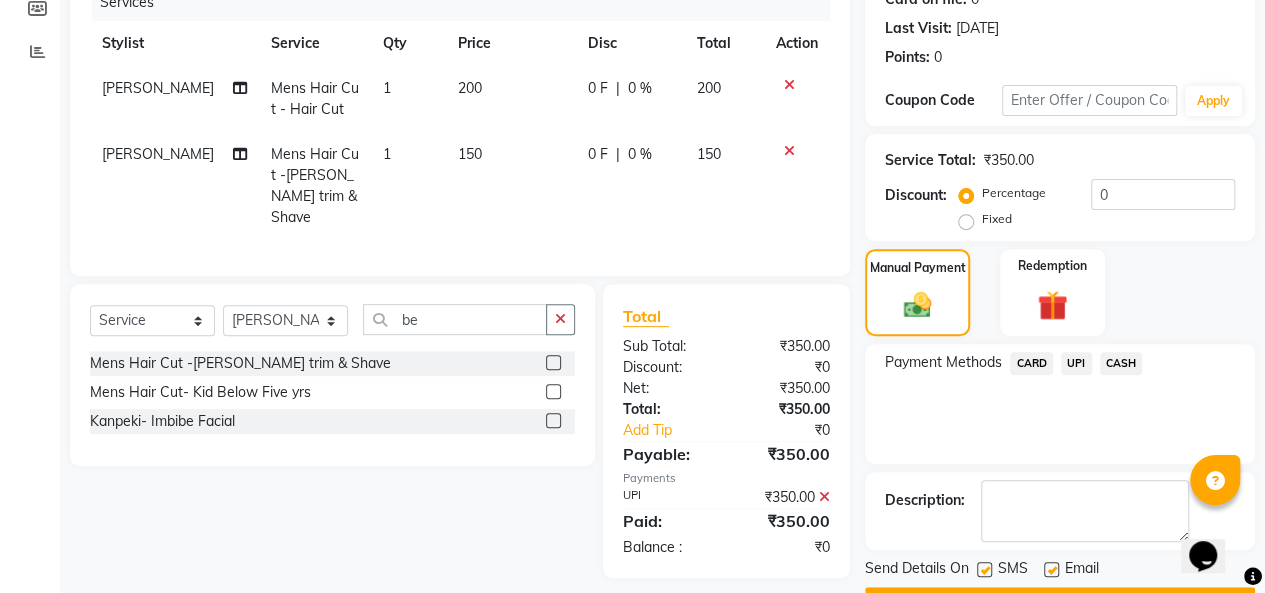 scroll, scrollTop: 316, scrollLeft: 0, axis: vertical 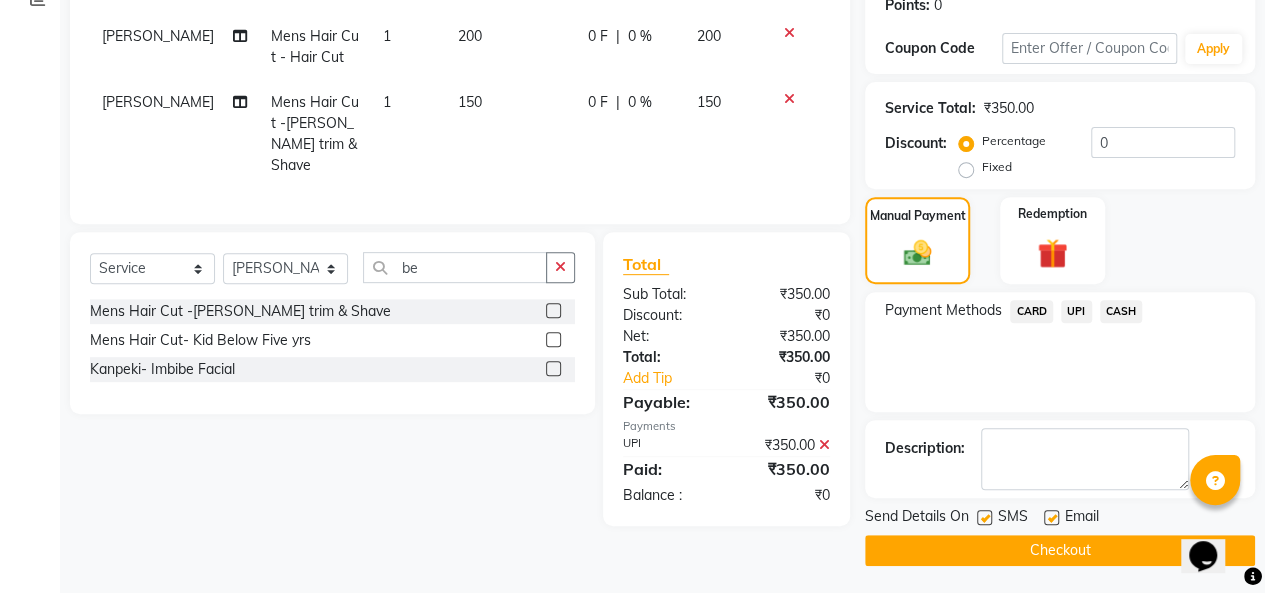 click on "Checkout" 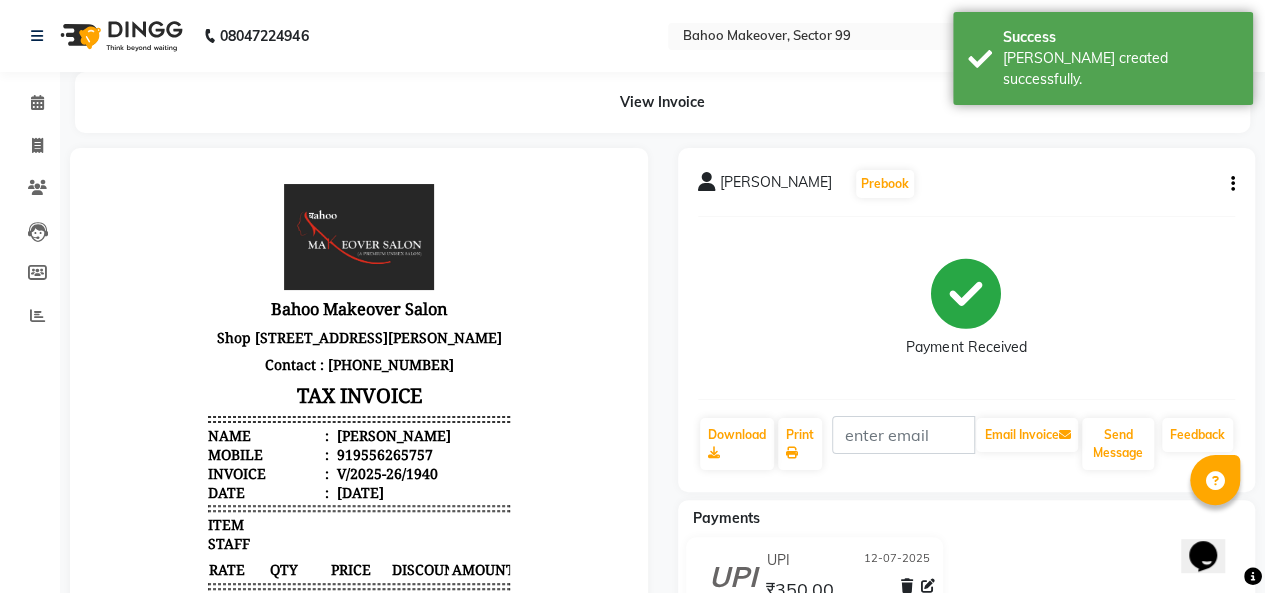 scroll, scrollTop: 0, scrollLeft: 0, axis: both 